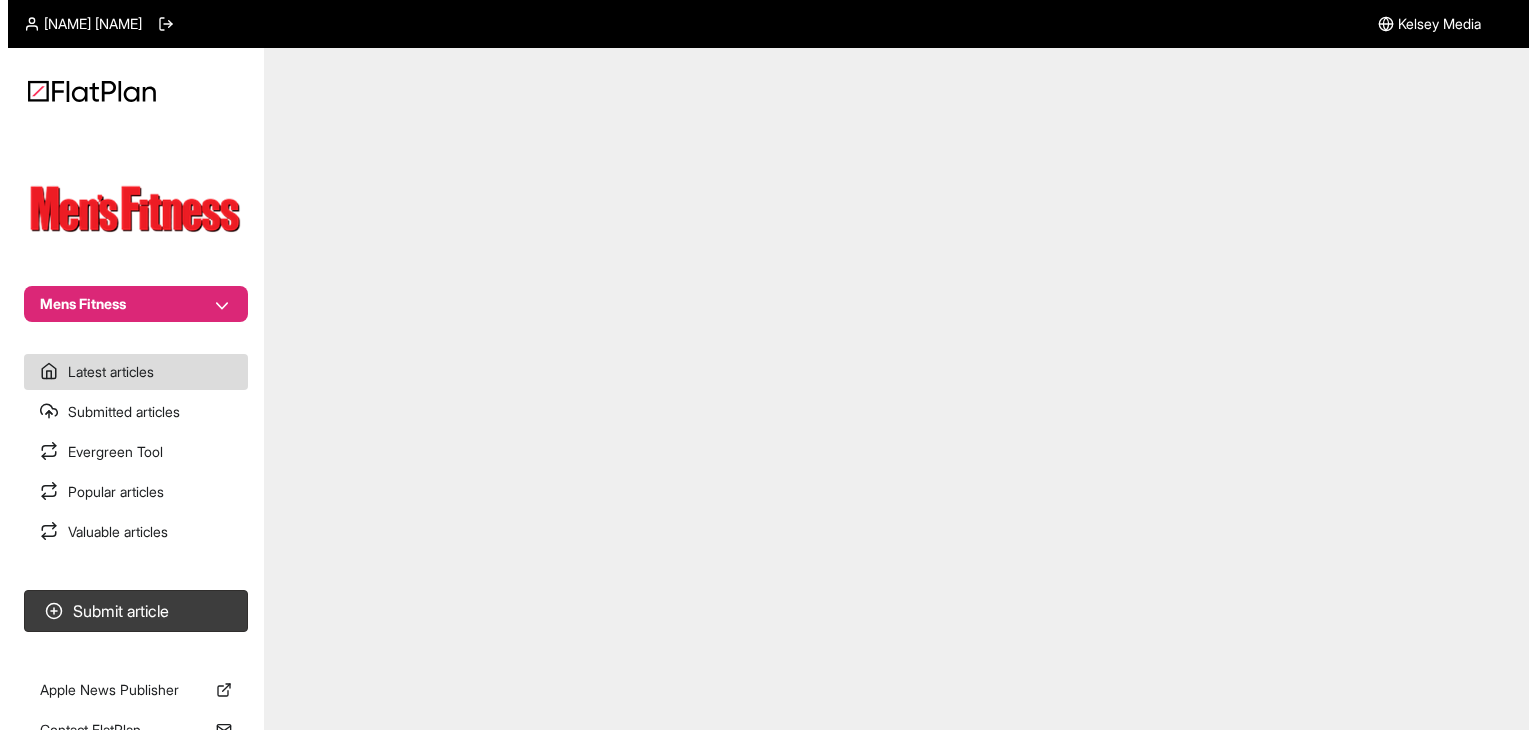 scroll, scrollTop: 0, scrollLeft: 0, axis: both 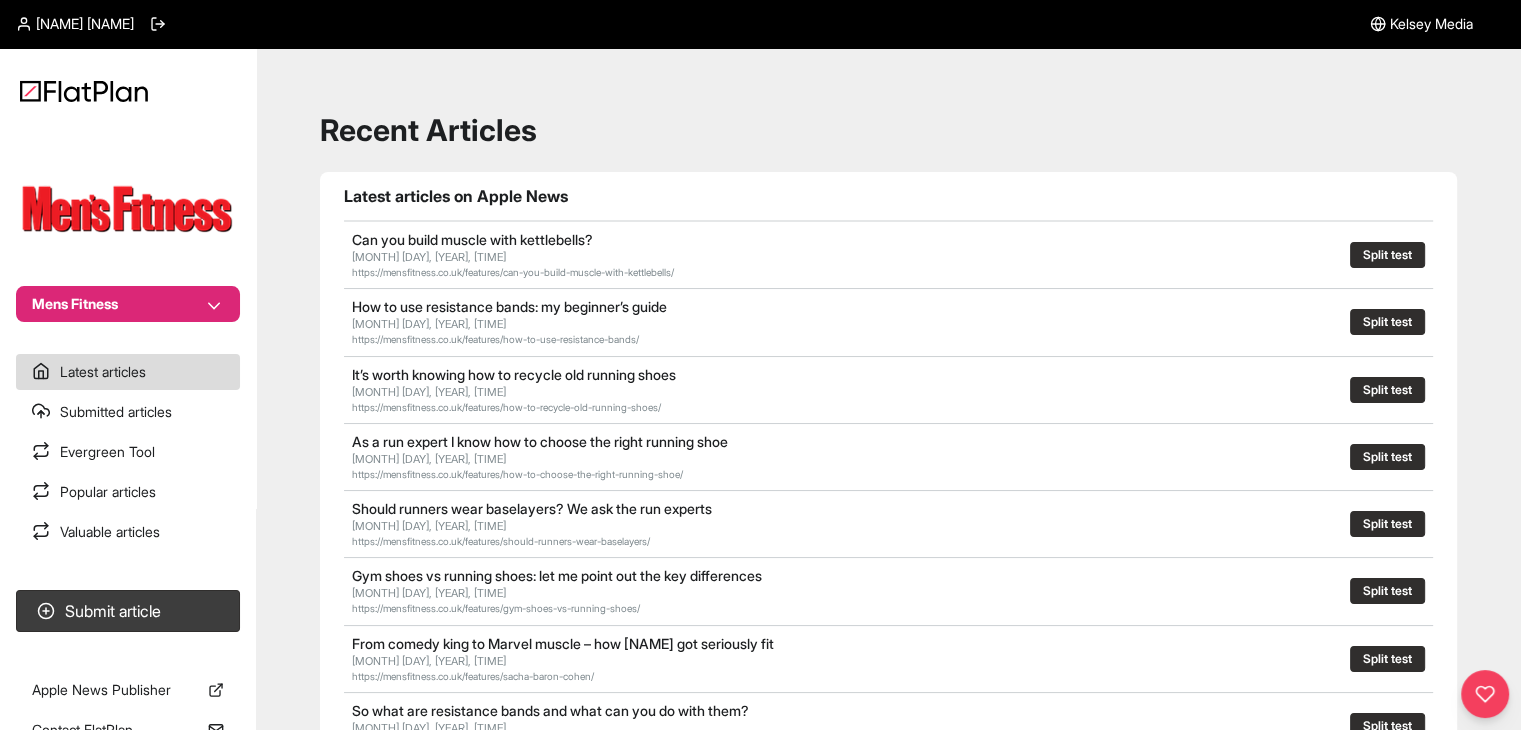 click on "Mens Fitness" at bounding box center (128, 304) 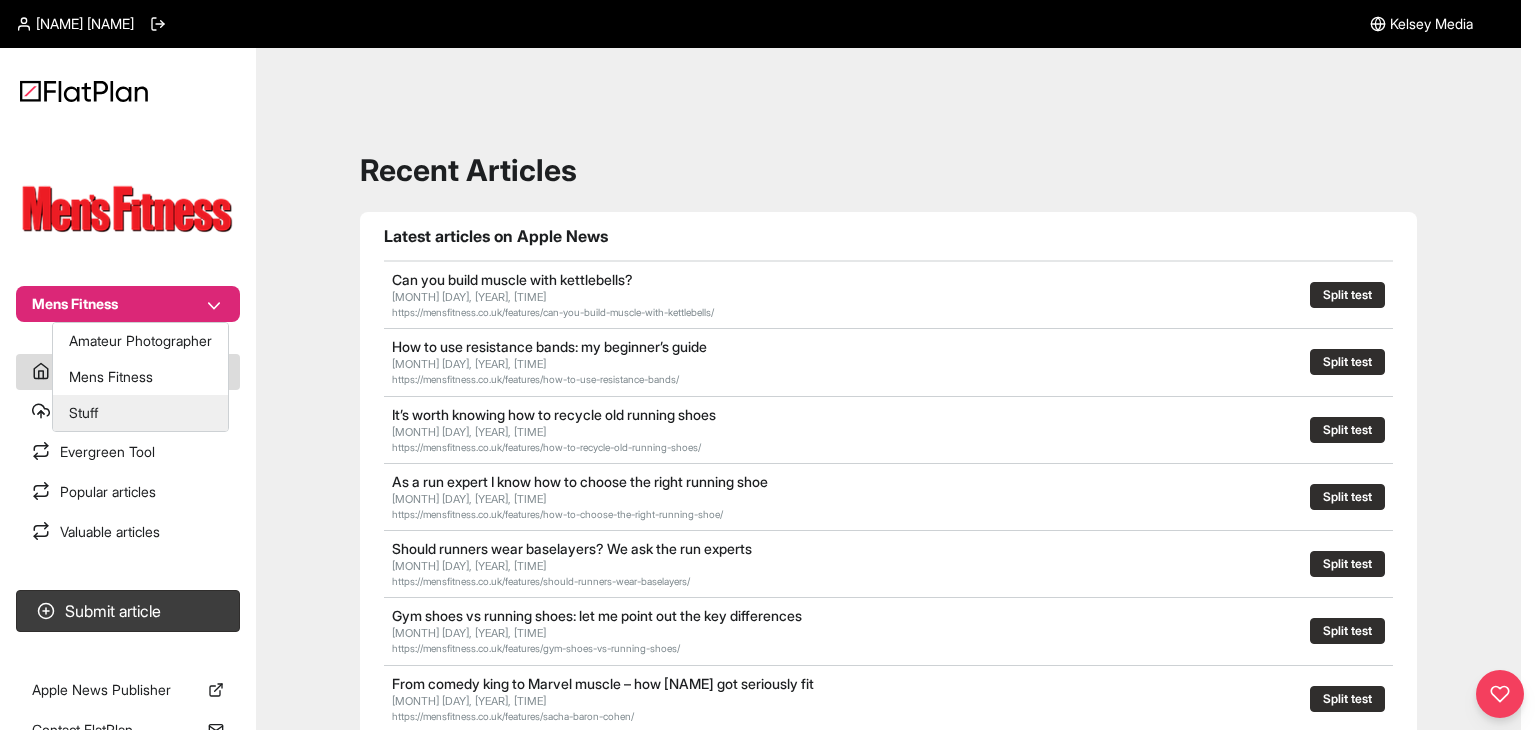 click on "Stuff" at bounding box center (140, 413) 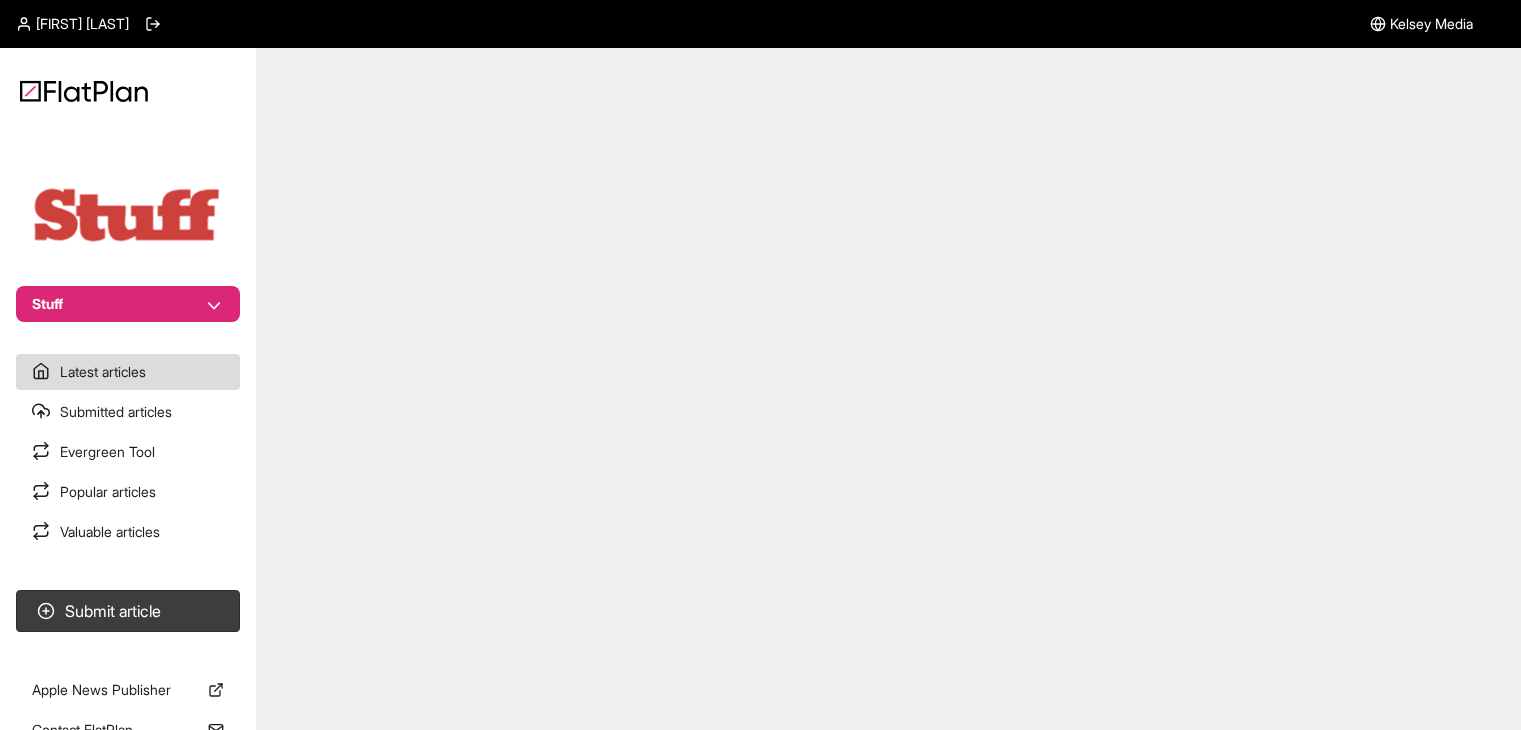 scroll, scrollTop: 0, scrollLeft: 0, axis: both 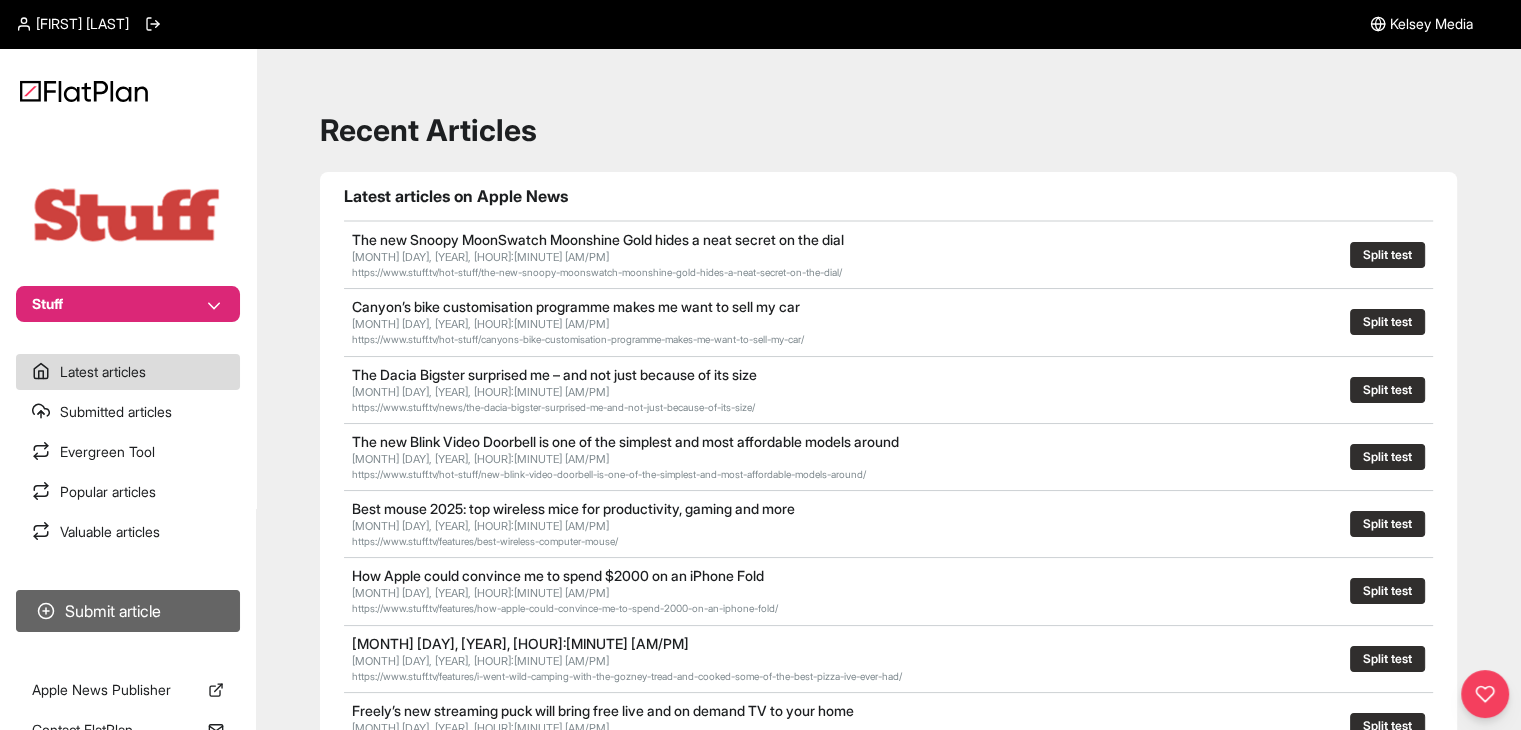 click on "Submit article" at bounding box center (128, 611) 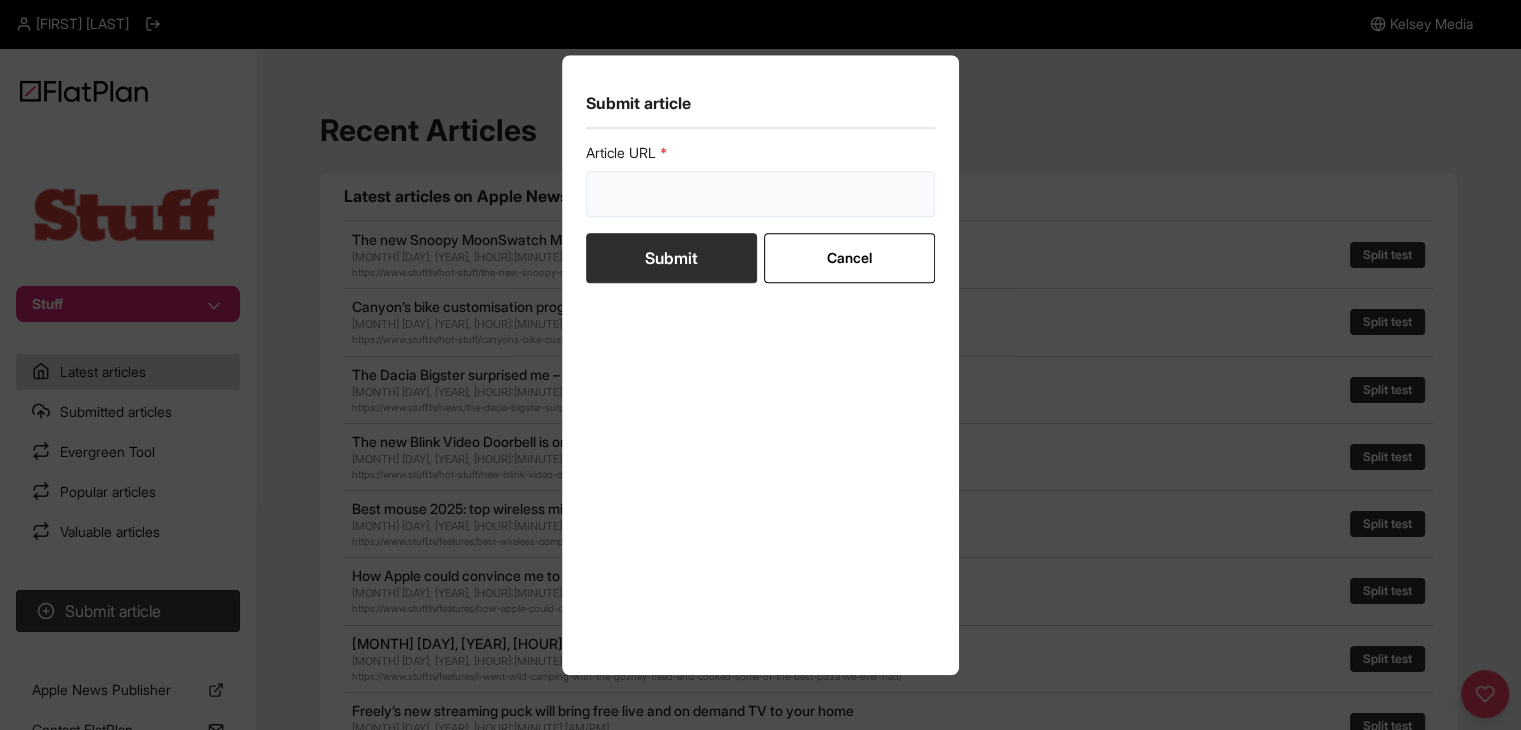 click at bounding box center [761, 194] 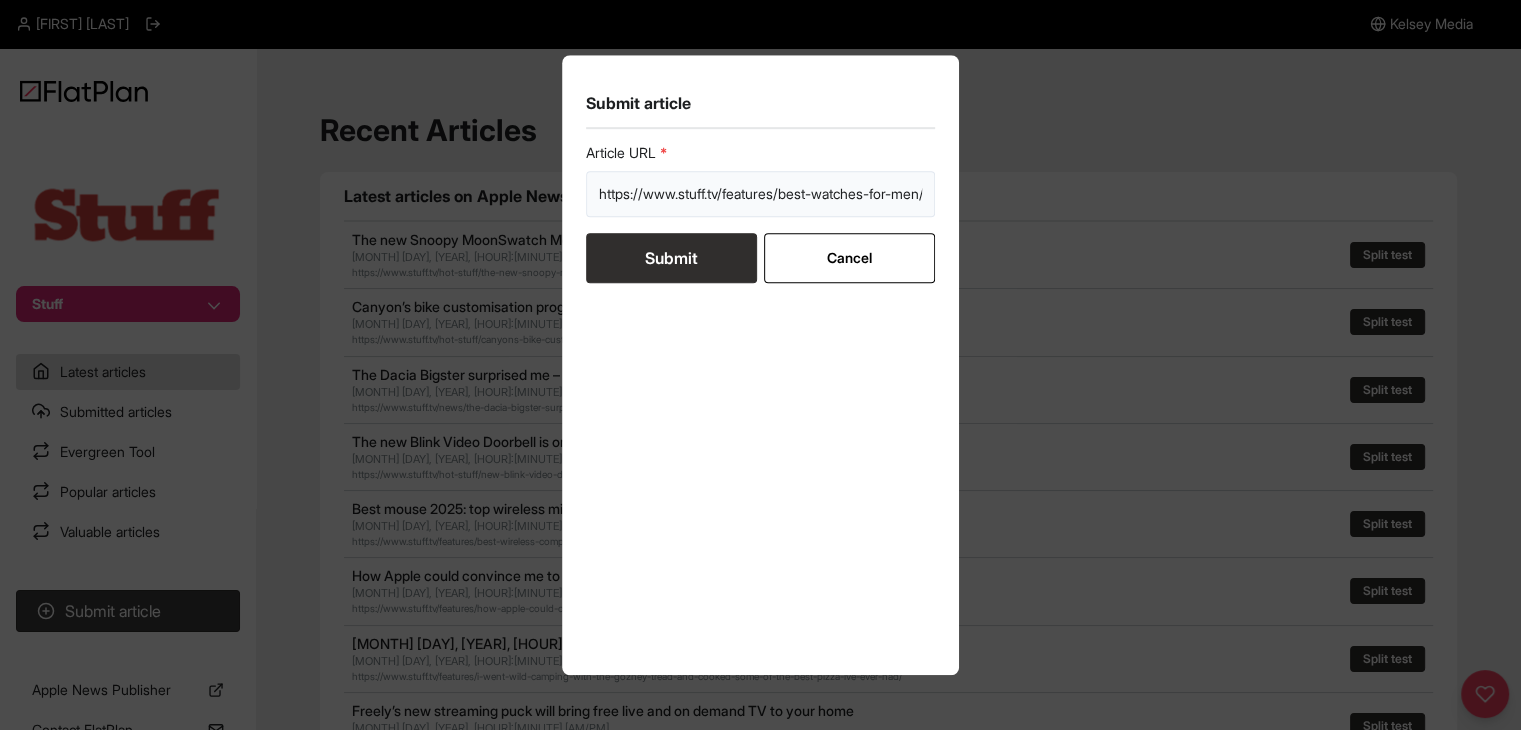 scroll, scrollTop: 0, scrollLeft: 25, axis: horizontal 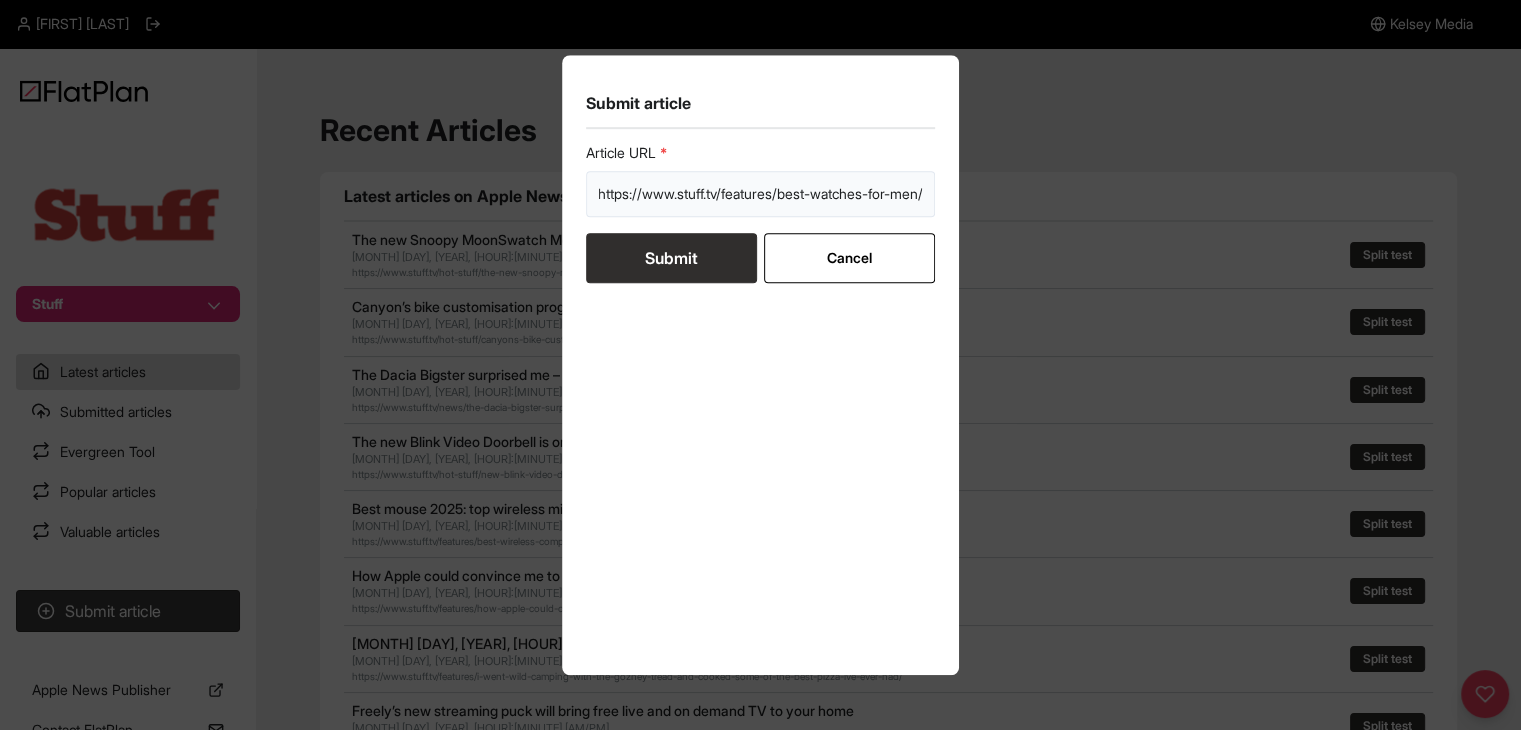 type on "https://www.stuff.tv/features/best-watches-for-men/" 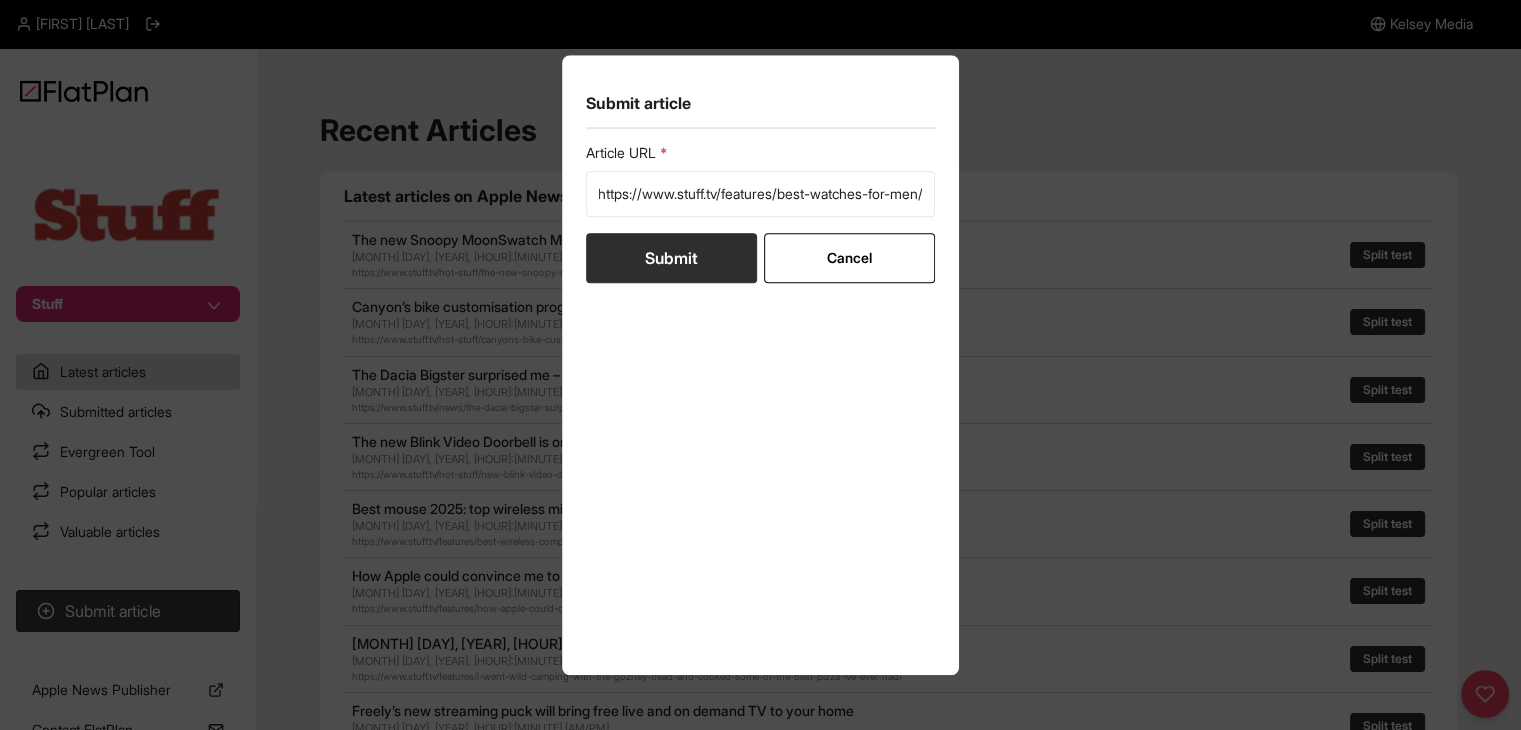 click on "Submit" at bounding box center [671, 258] 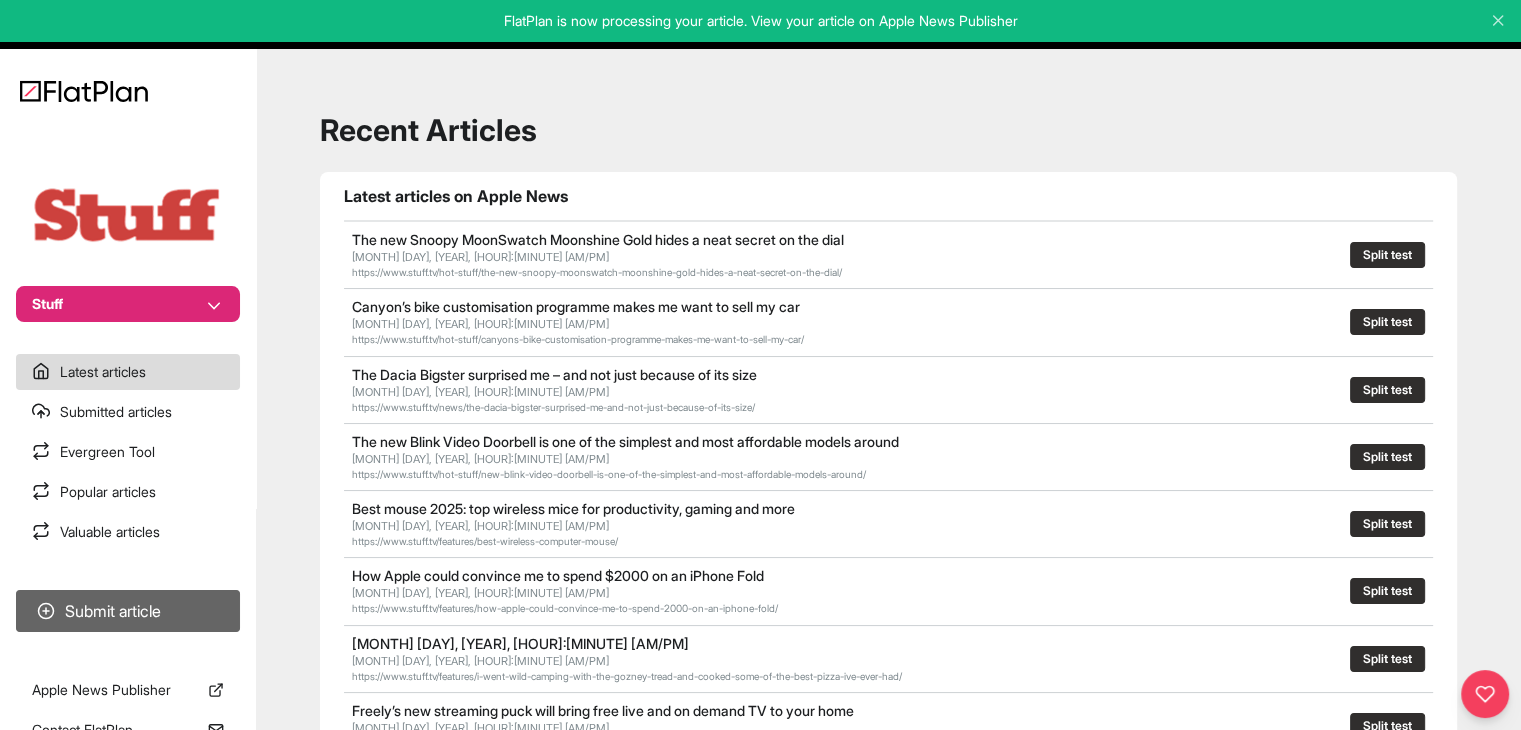click on "Submit article" at bounding box center (128, 611) 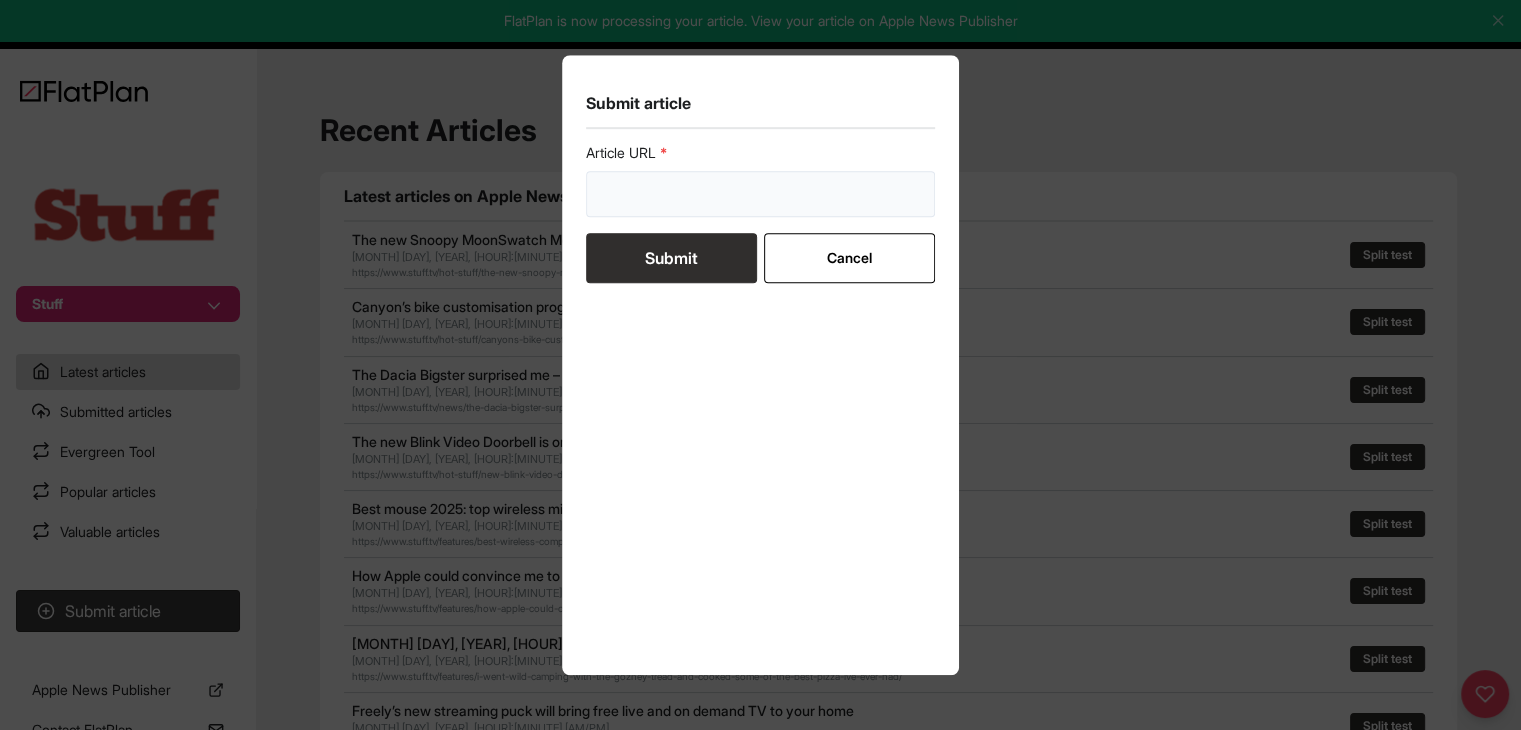 click at bounding box center [761, 194] 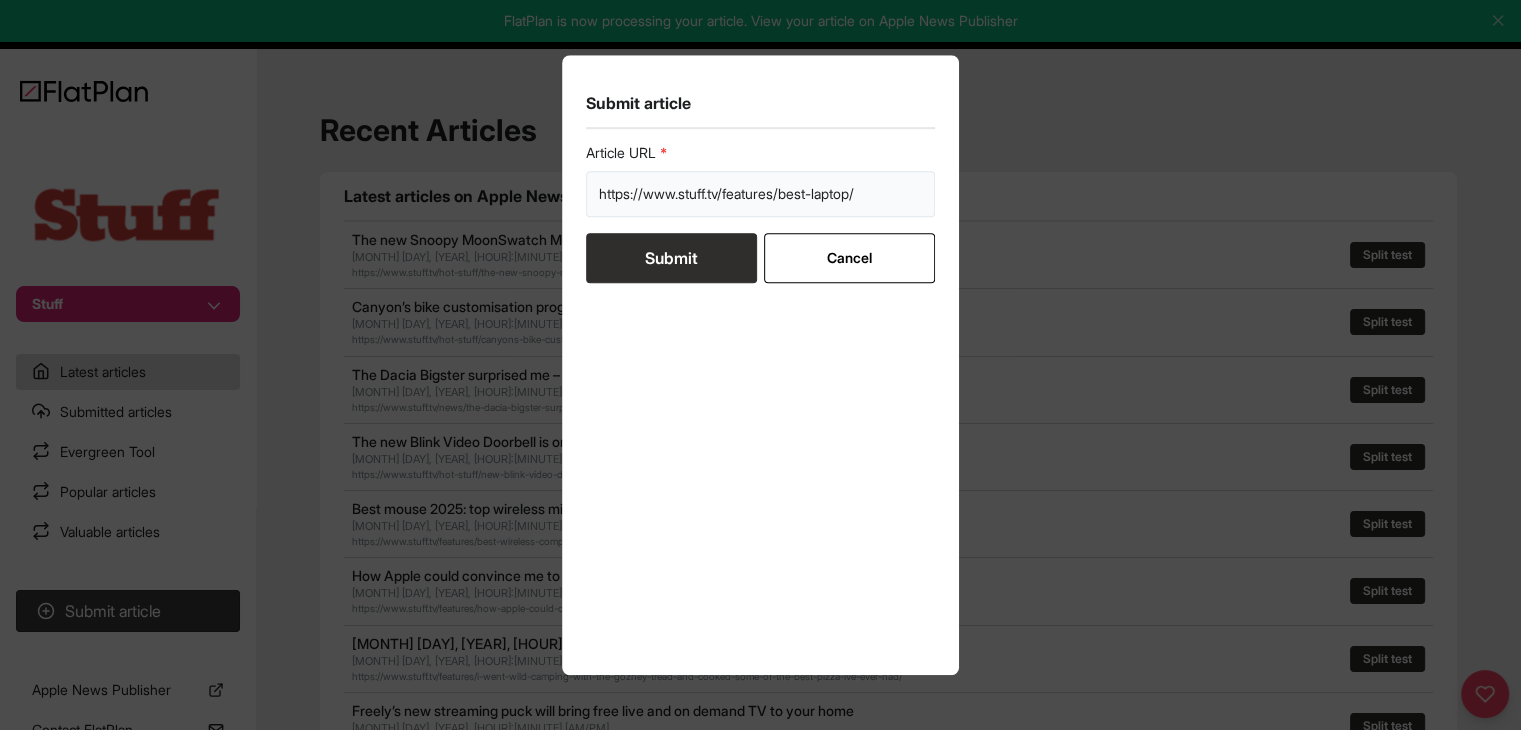 type on "https://www.stuff.tv/features/best-laptop/" 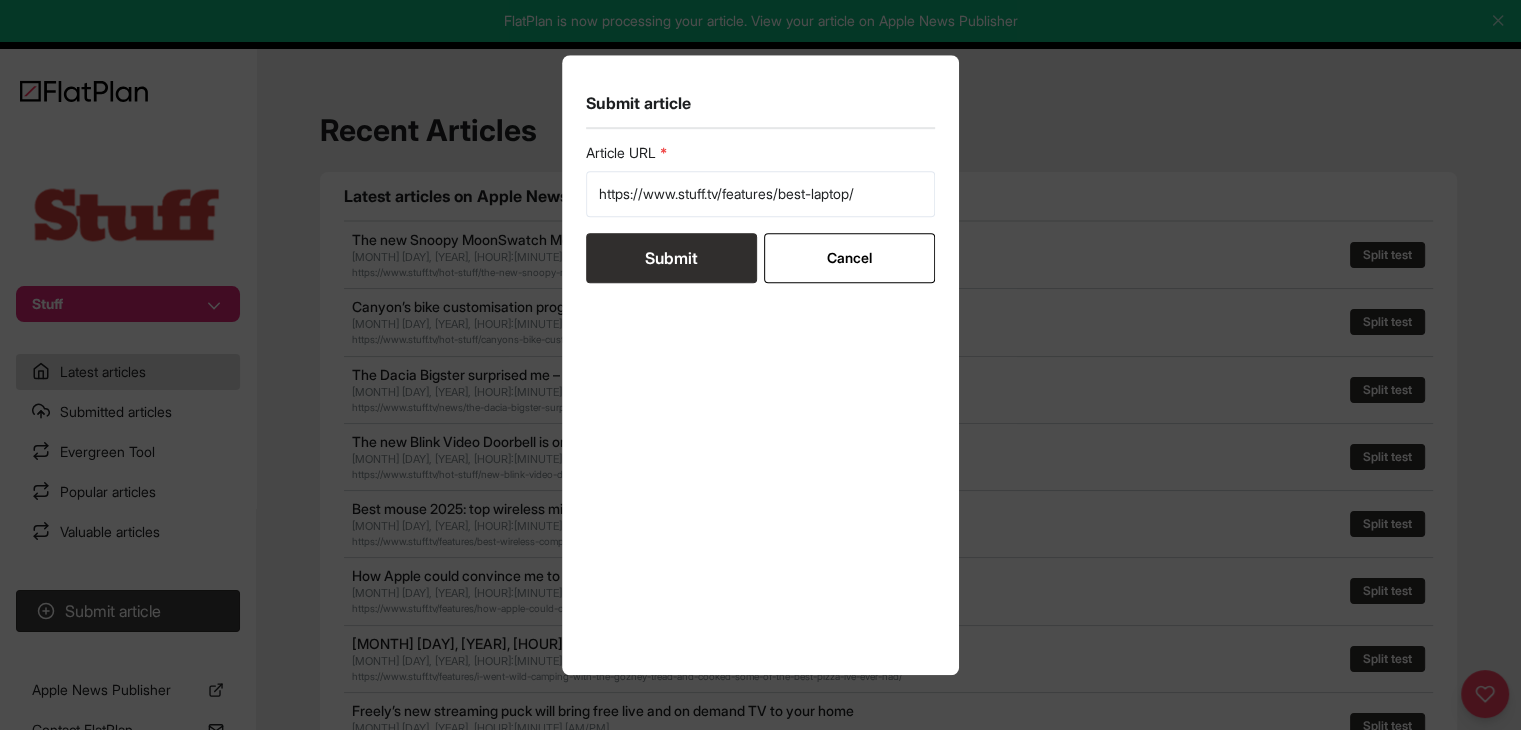 click on "Submit" at bounding box center [671, 258] 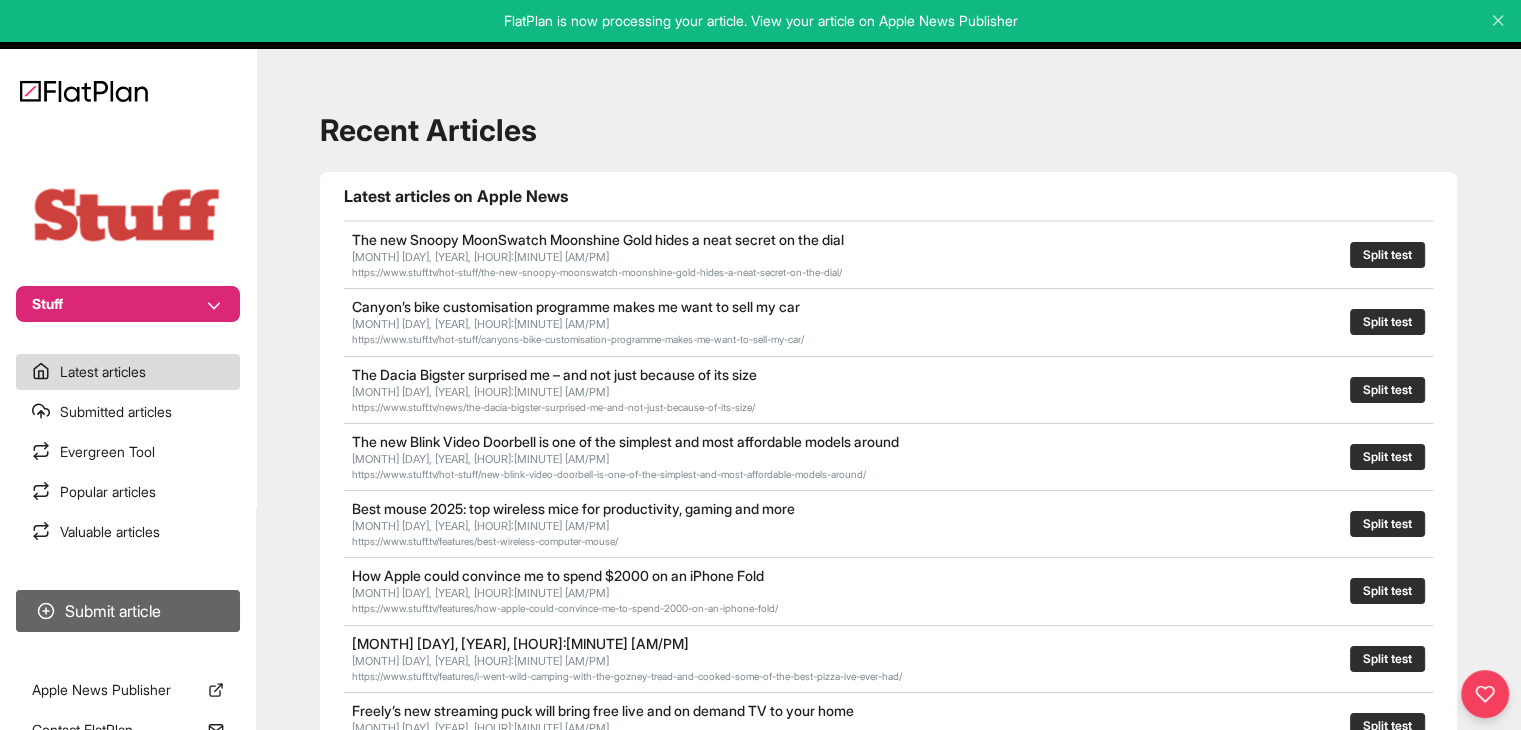 click on "Submit article" at bounding box center (128, 611) 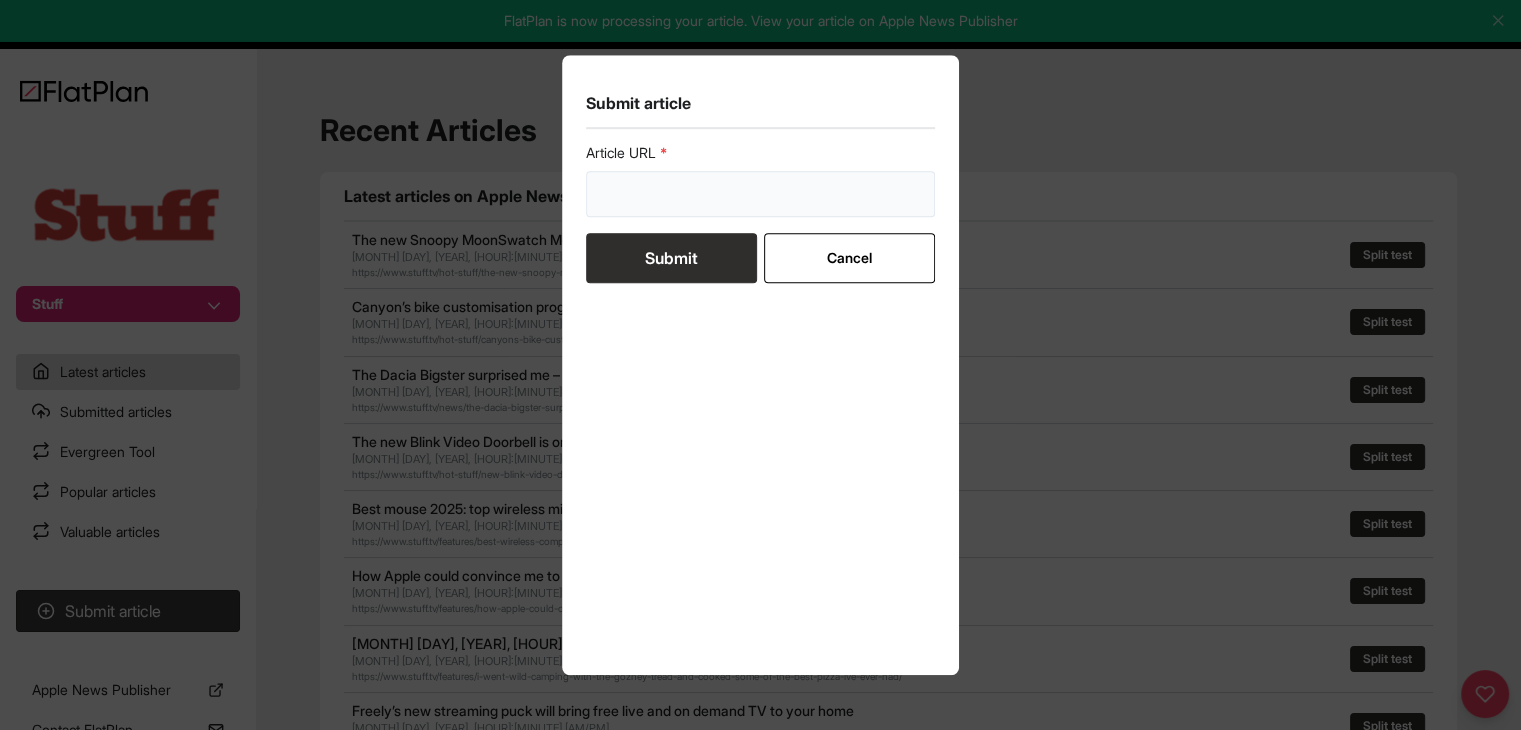 click at bounding box center [761, 194] 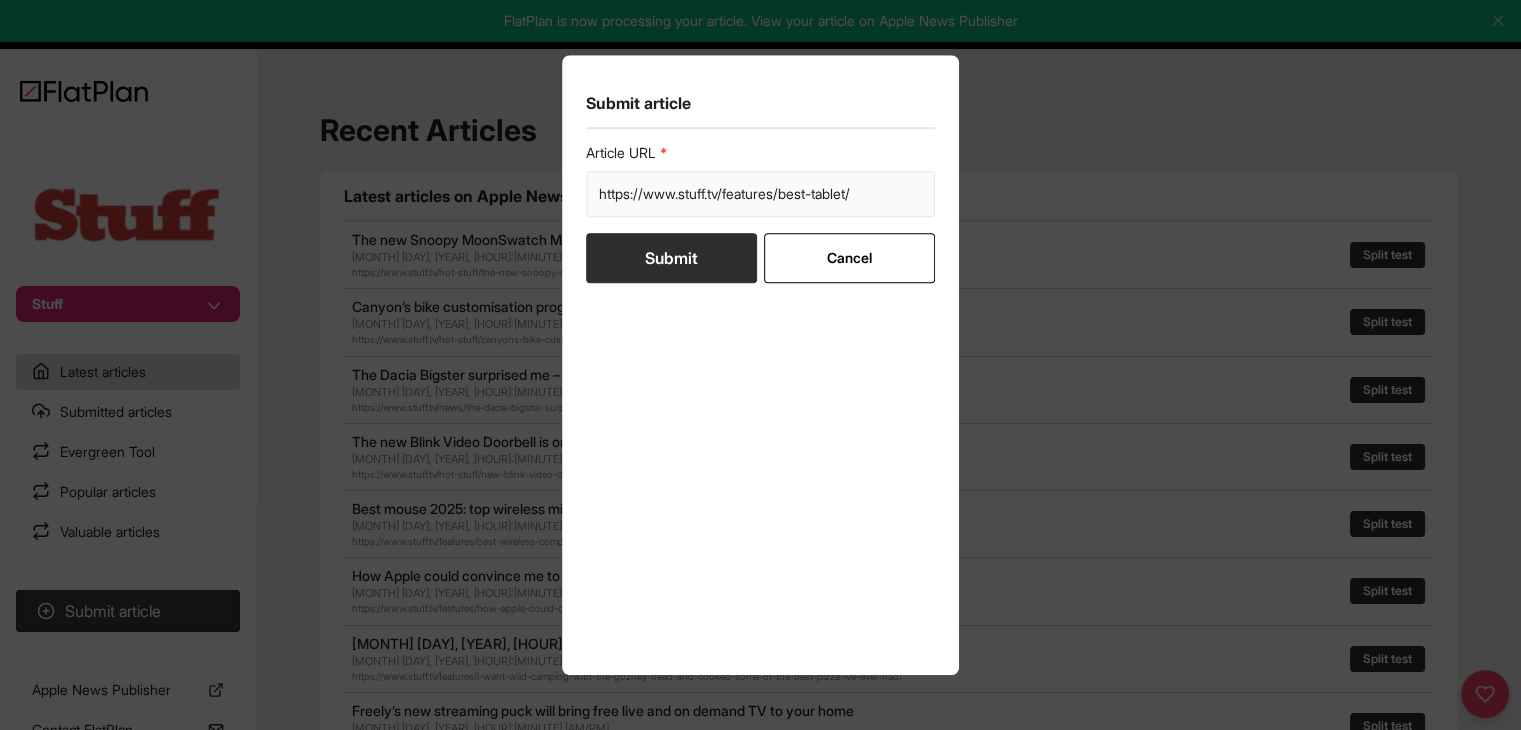 type on "https://www.stuff.tv/features/best-tablet/" 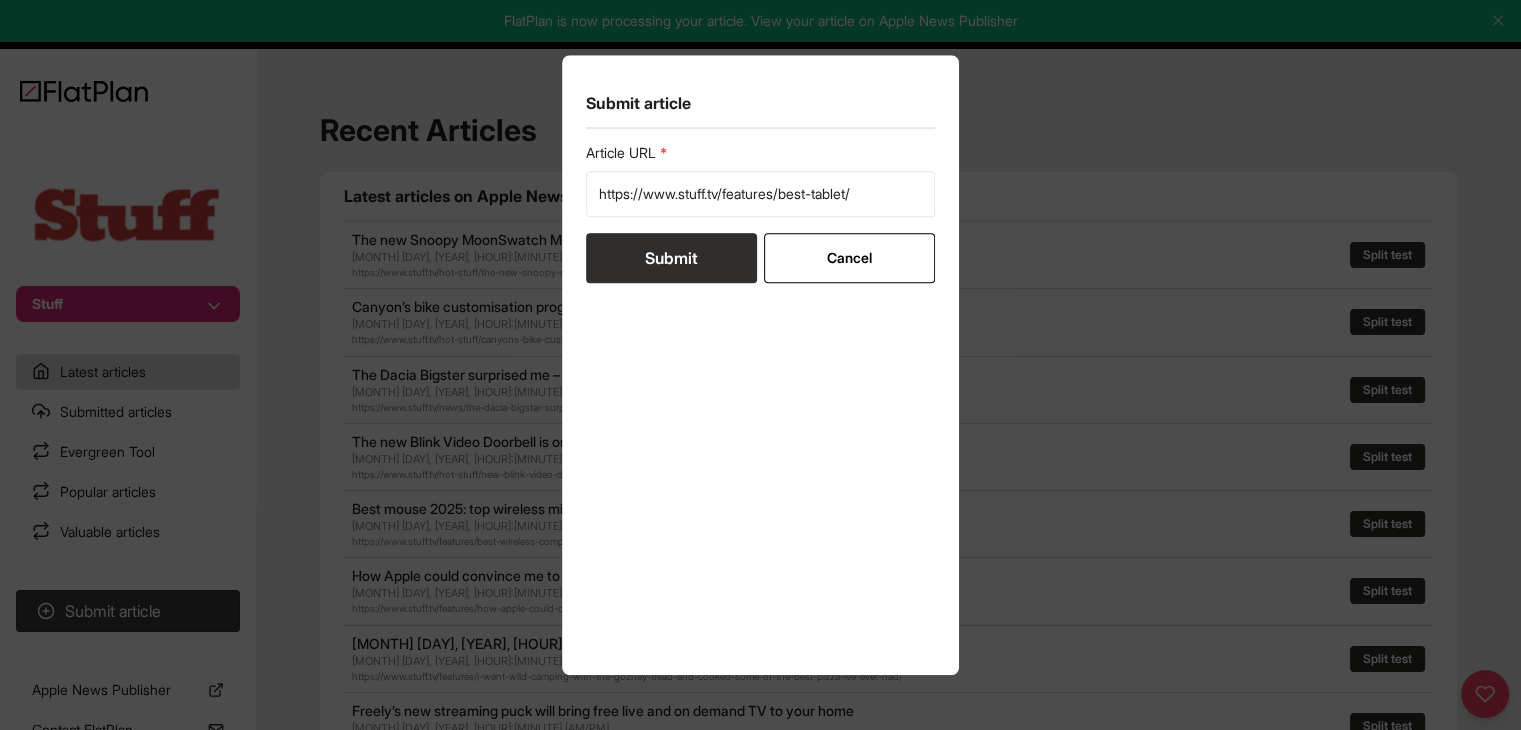 click on "Submit" at bounding box center (671, 258) 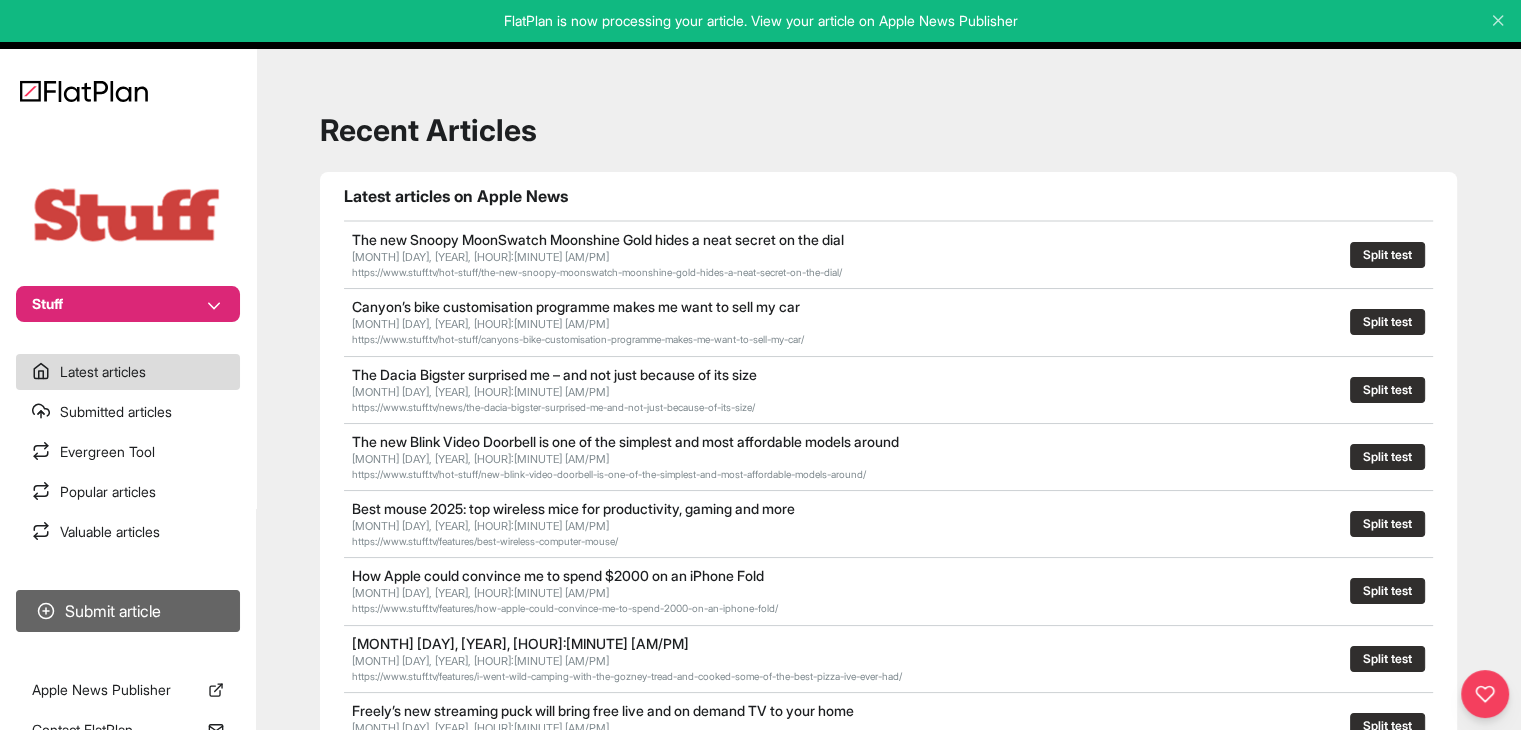 click on "Submit article" at bounding box center (128, 611) 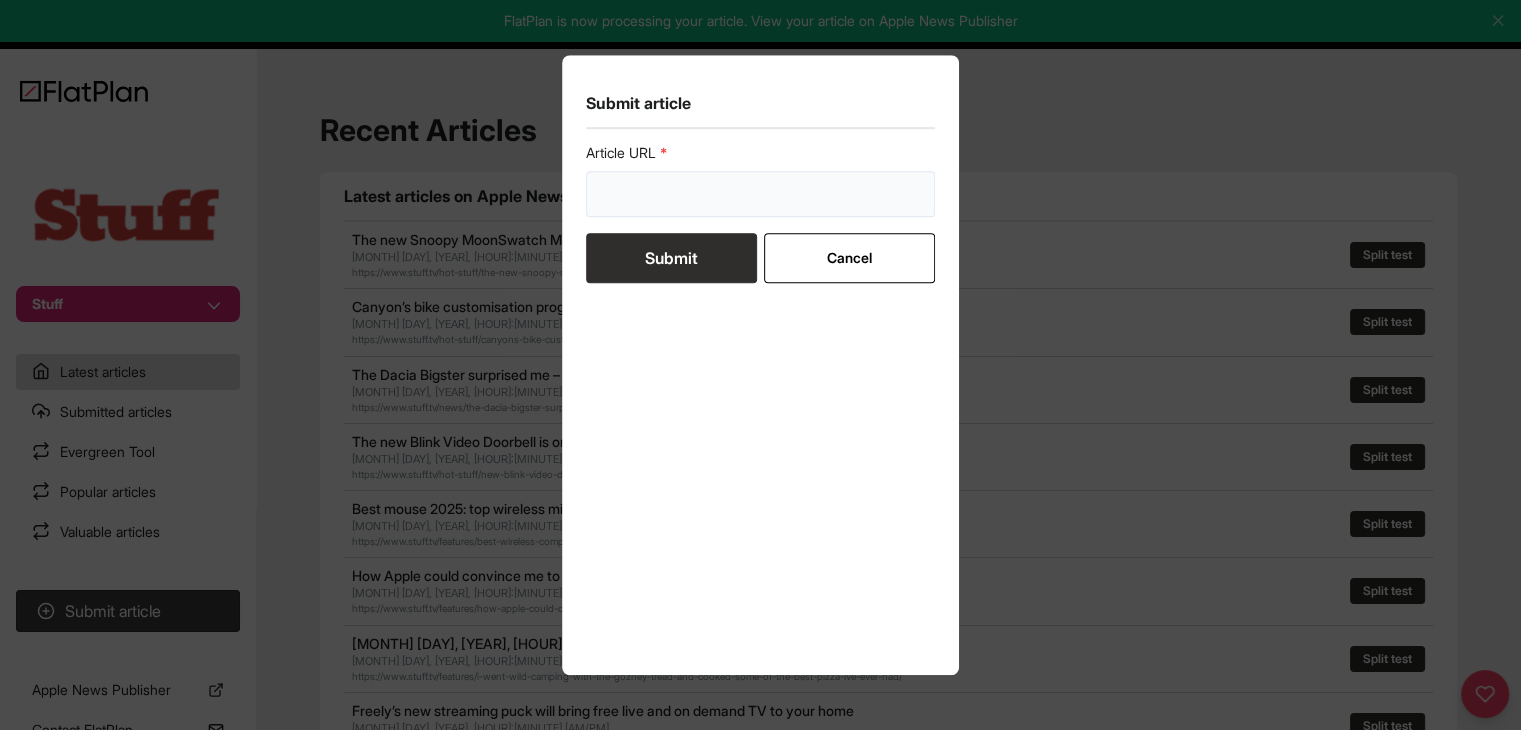 click at bounding box center (761, 194) 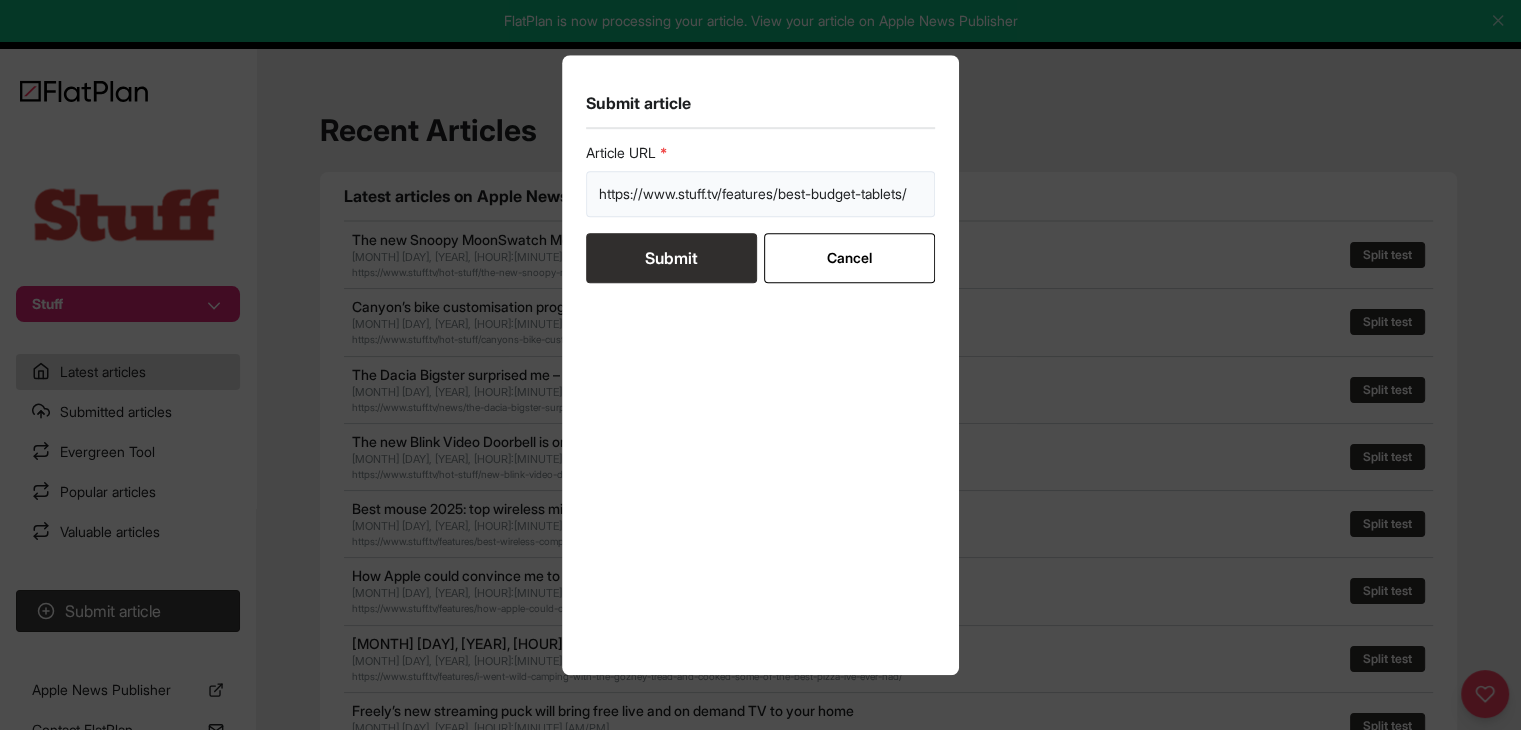 scroll, scrollTop: 0, scrollLeft: 8, axis: horizontal 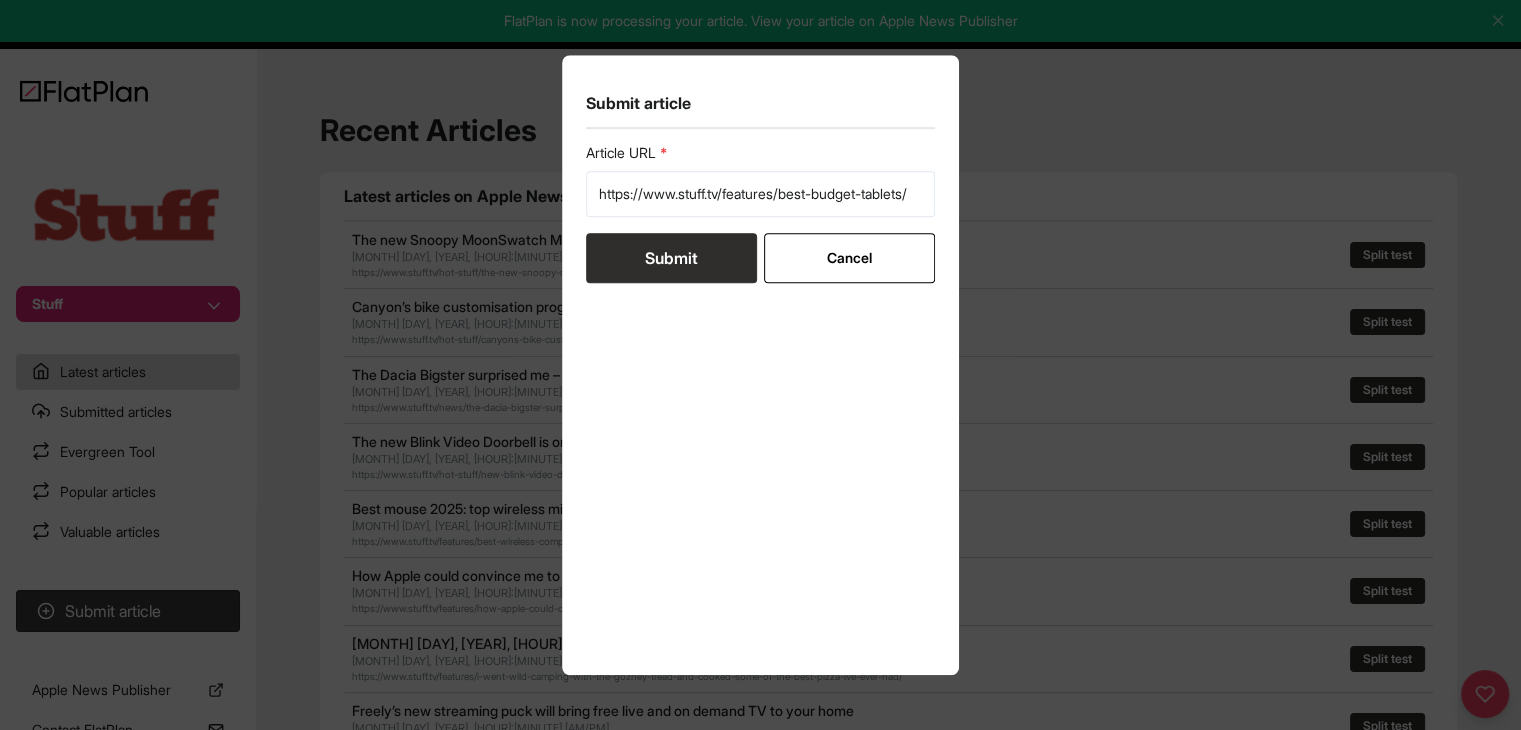 click on "Submit" at bounding box center [671, 258] 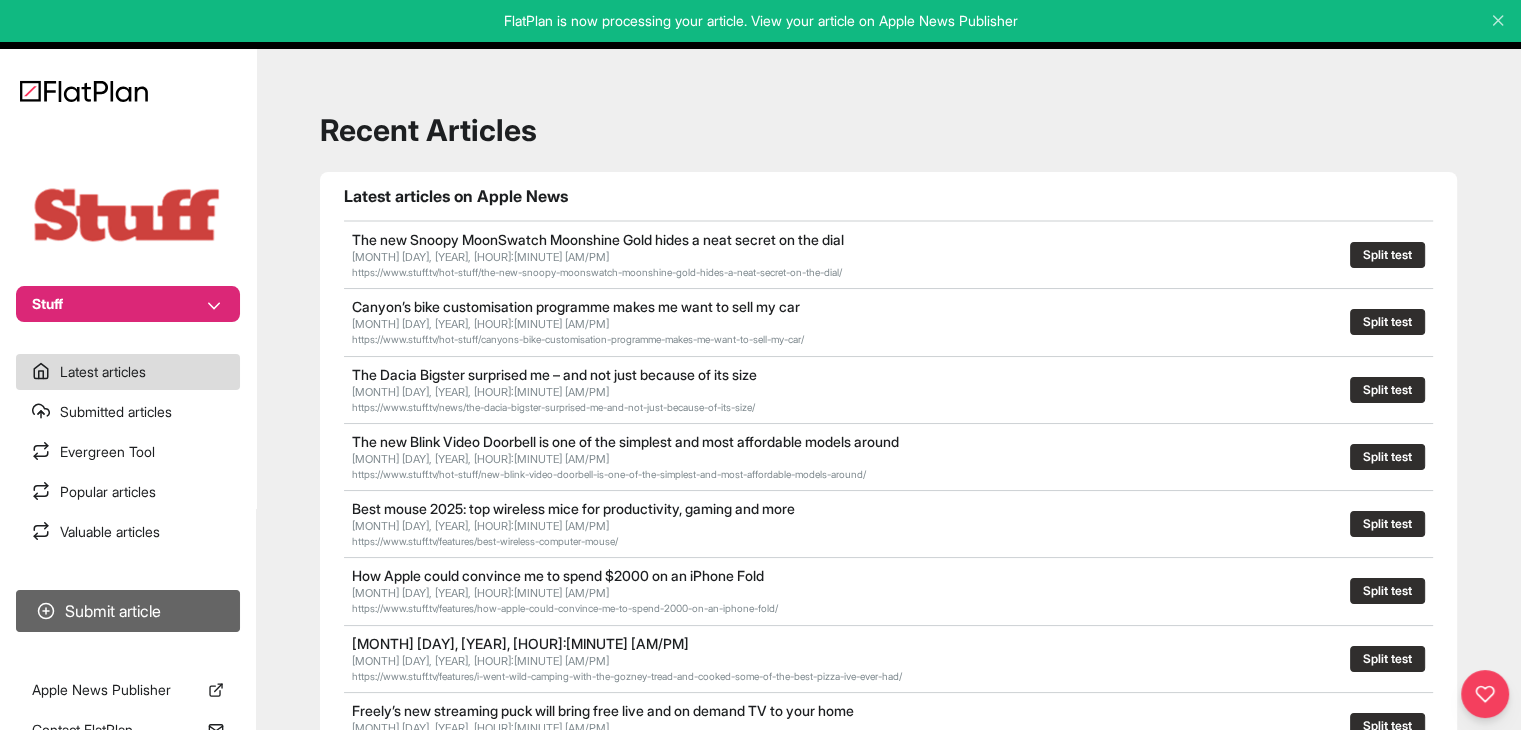 click on "Submit article" at bounding box center [128, 611] 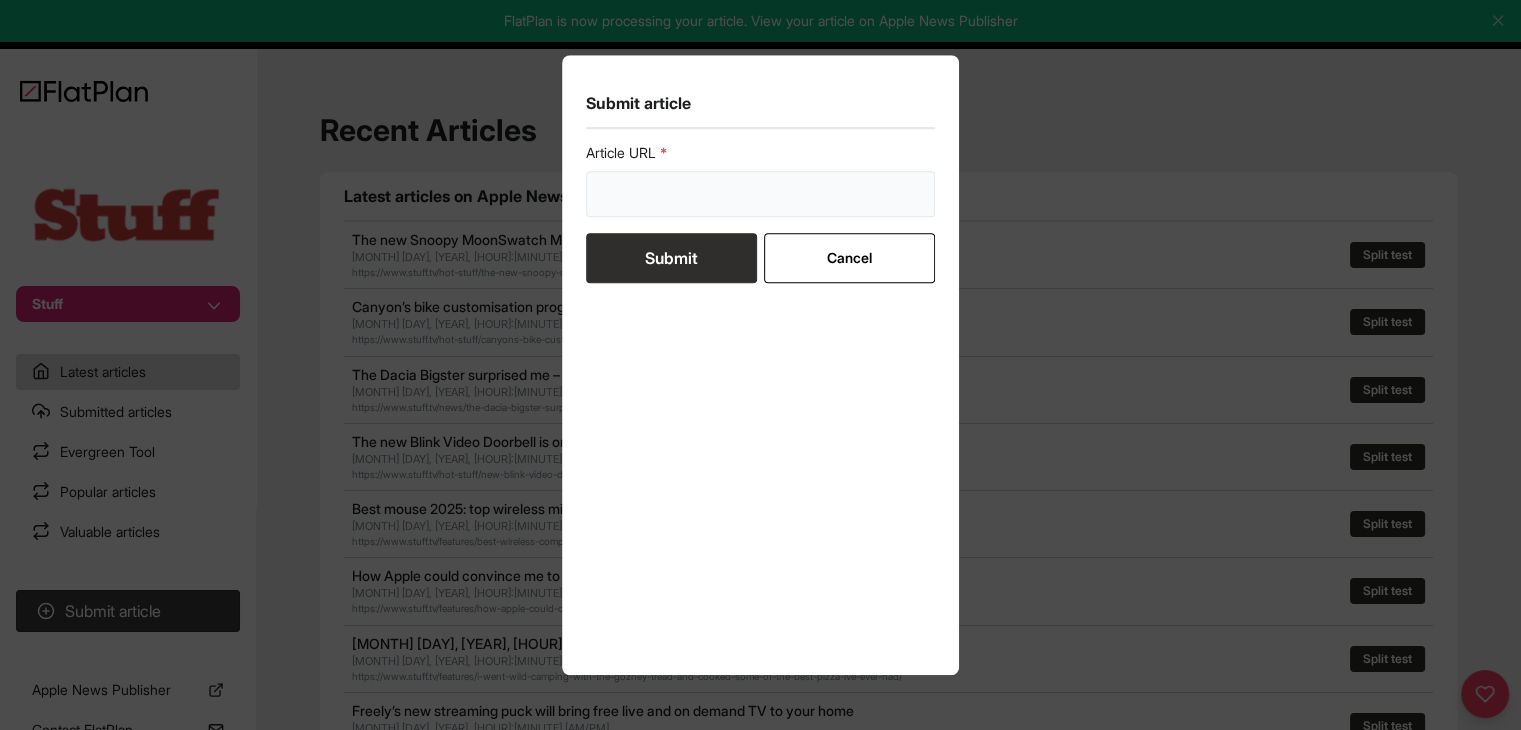 click at bounding box center (761, 194) 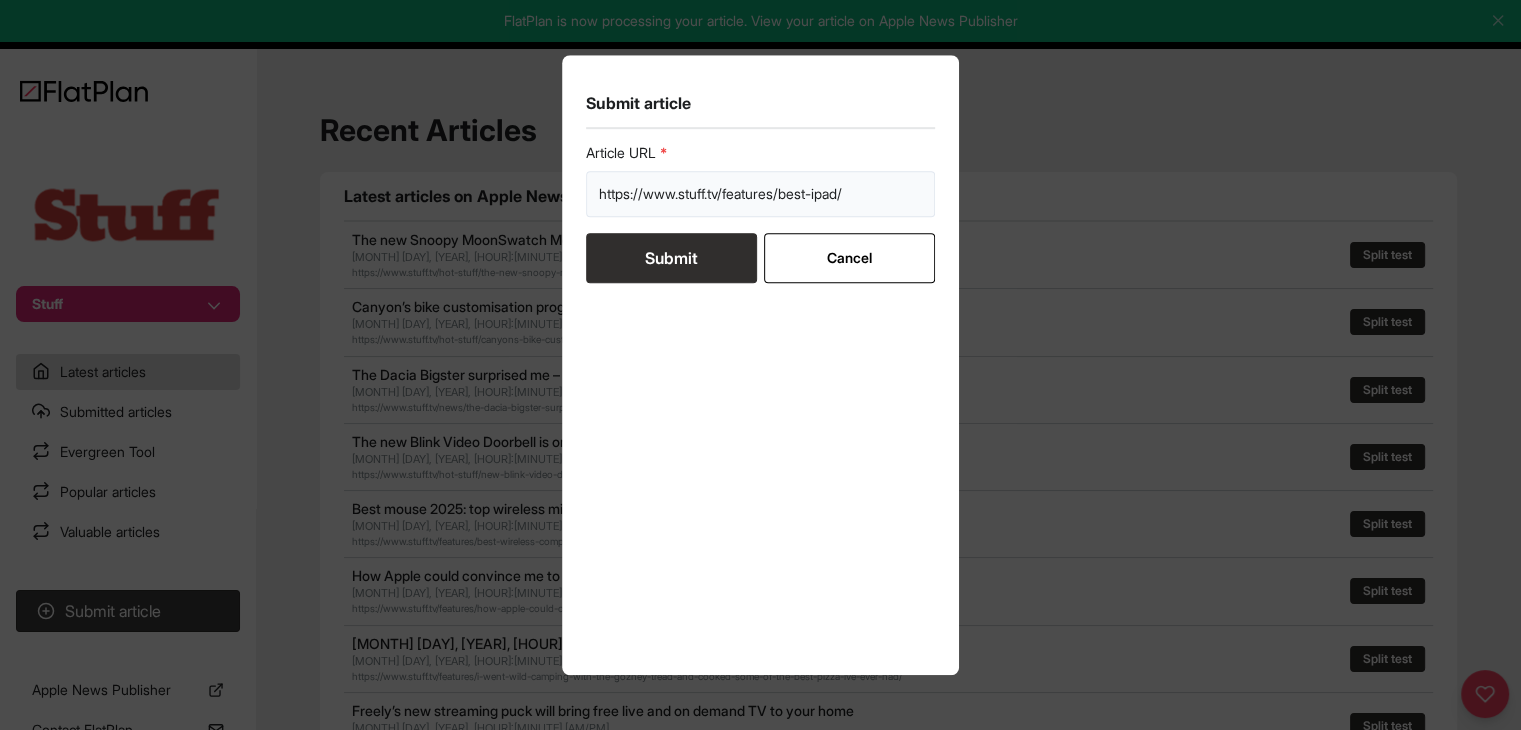 type on "https://www.stuff.tv/features/best-ipad/" 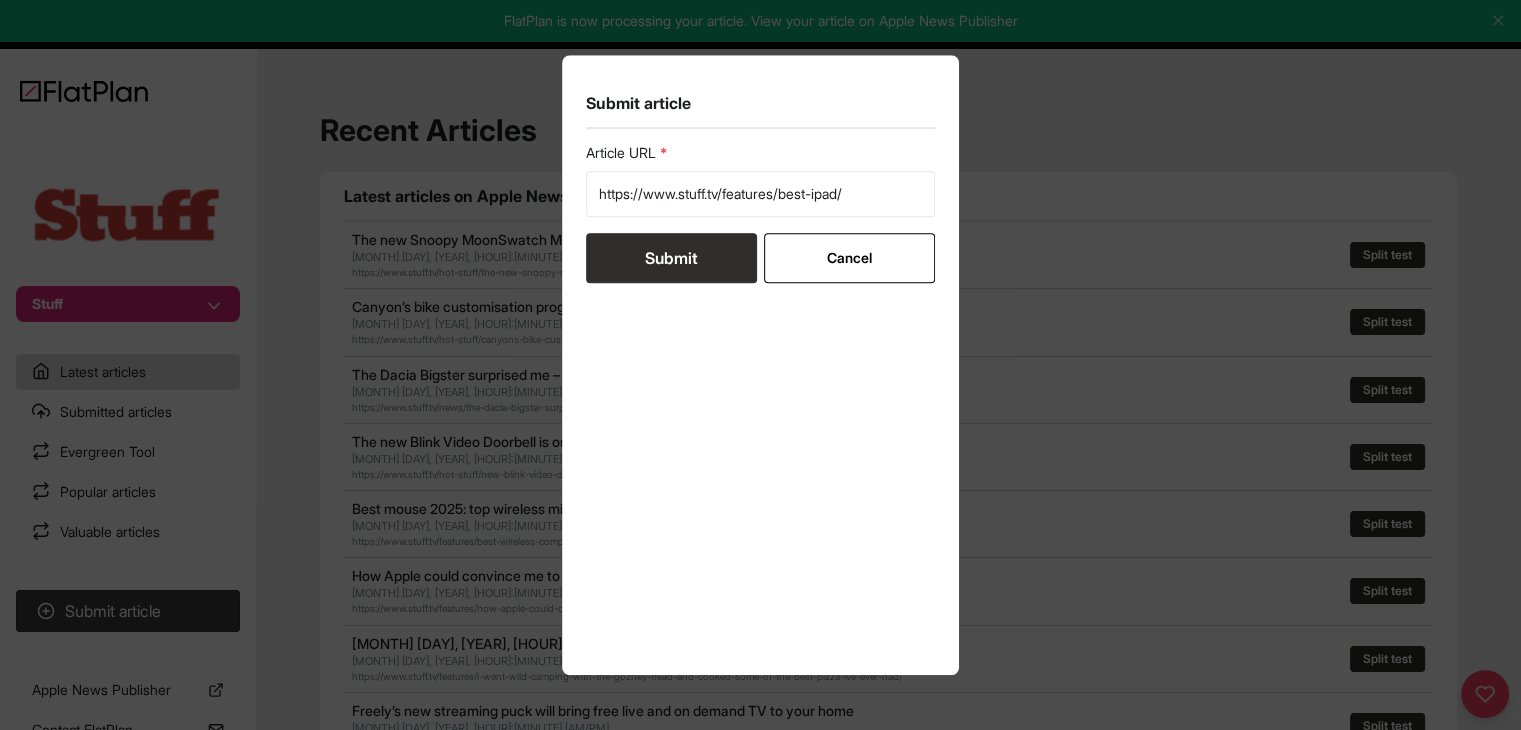 drag, startPoint x: 643, startPoint y: 264, endPoint x: 646, endPoint y: 251, distance: 13.341664 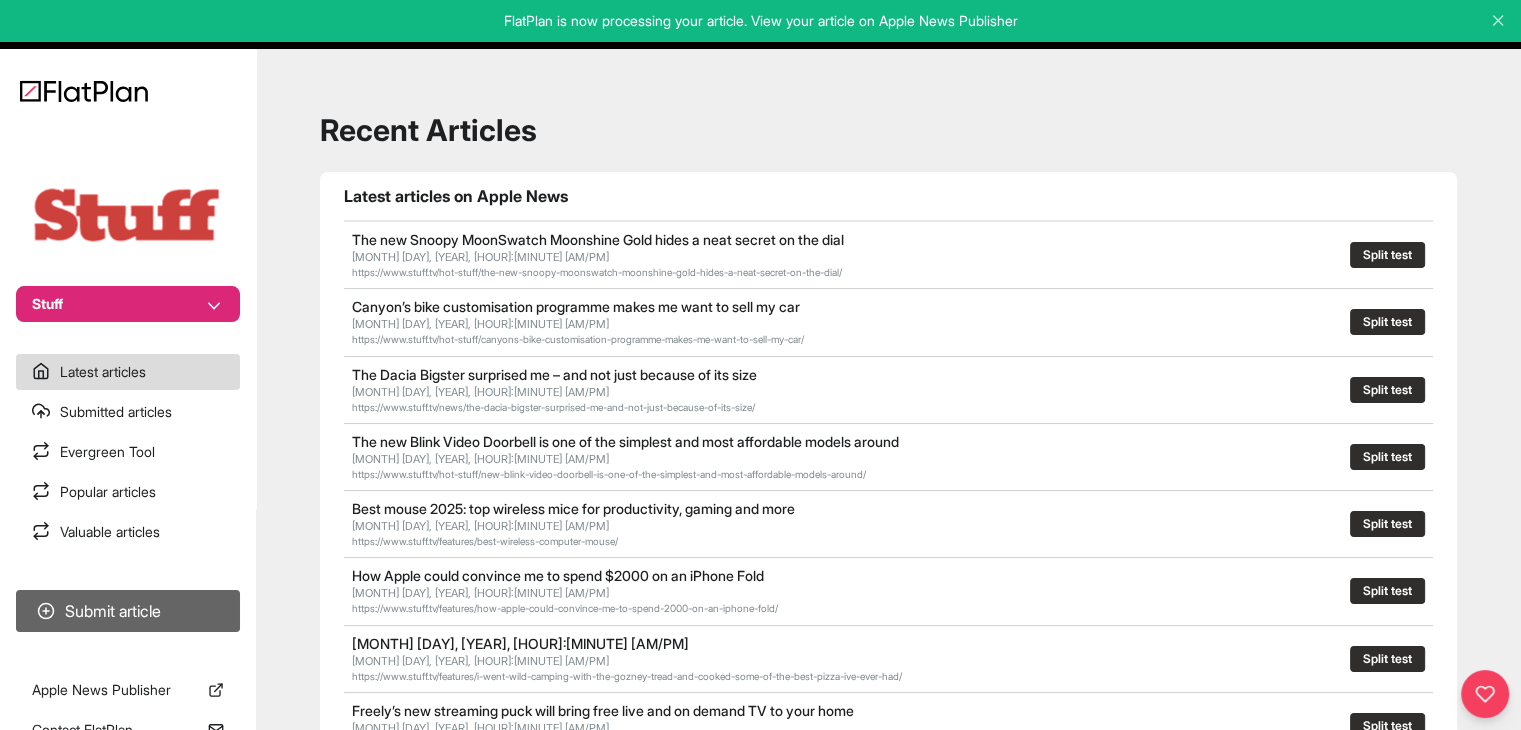 click on "Submit article" at bounding box center [128, 611] 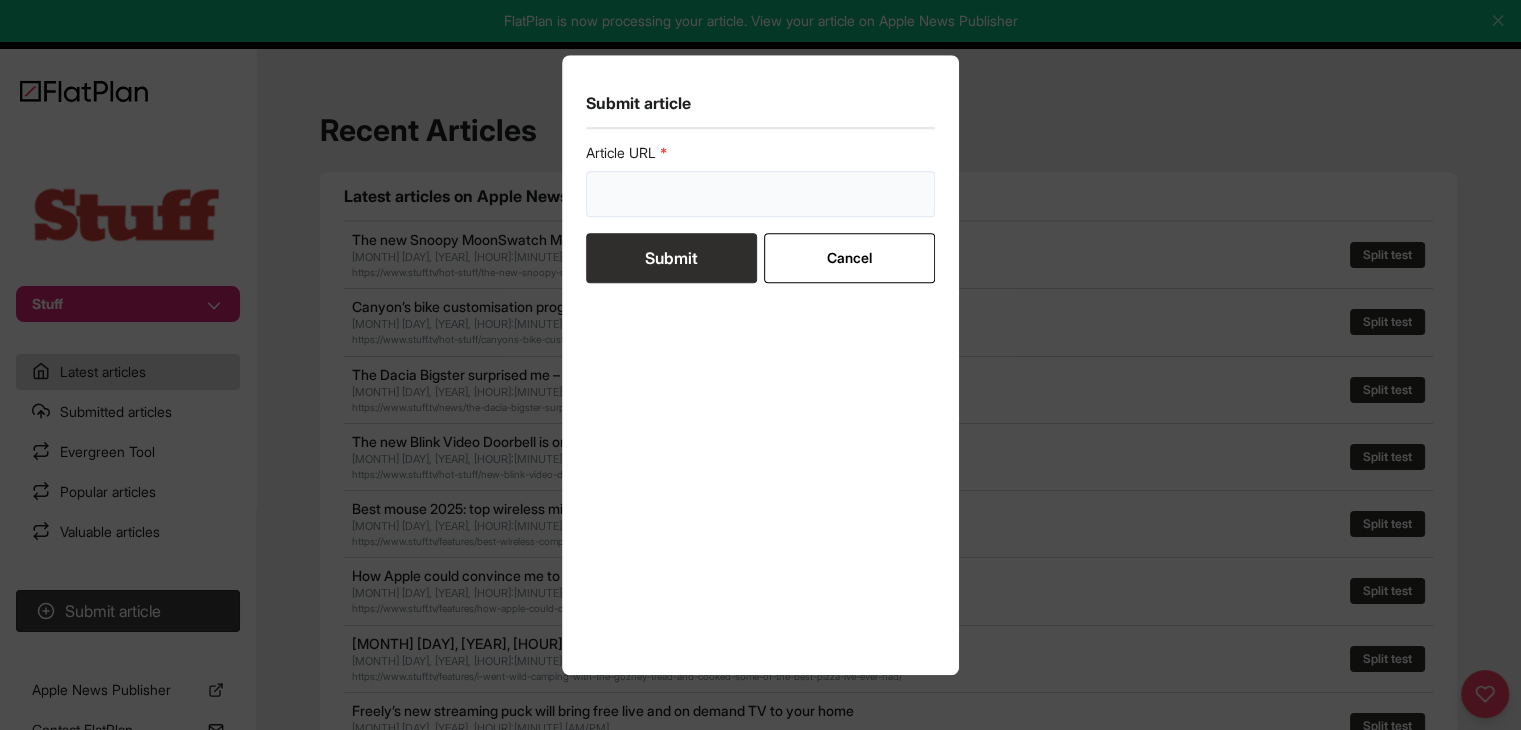 click at bounding box center [761, 194] 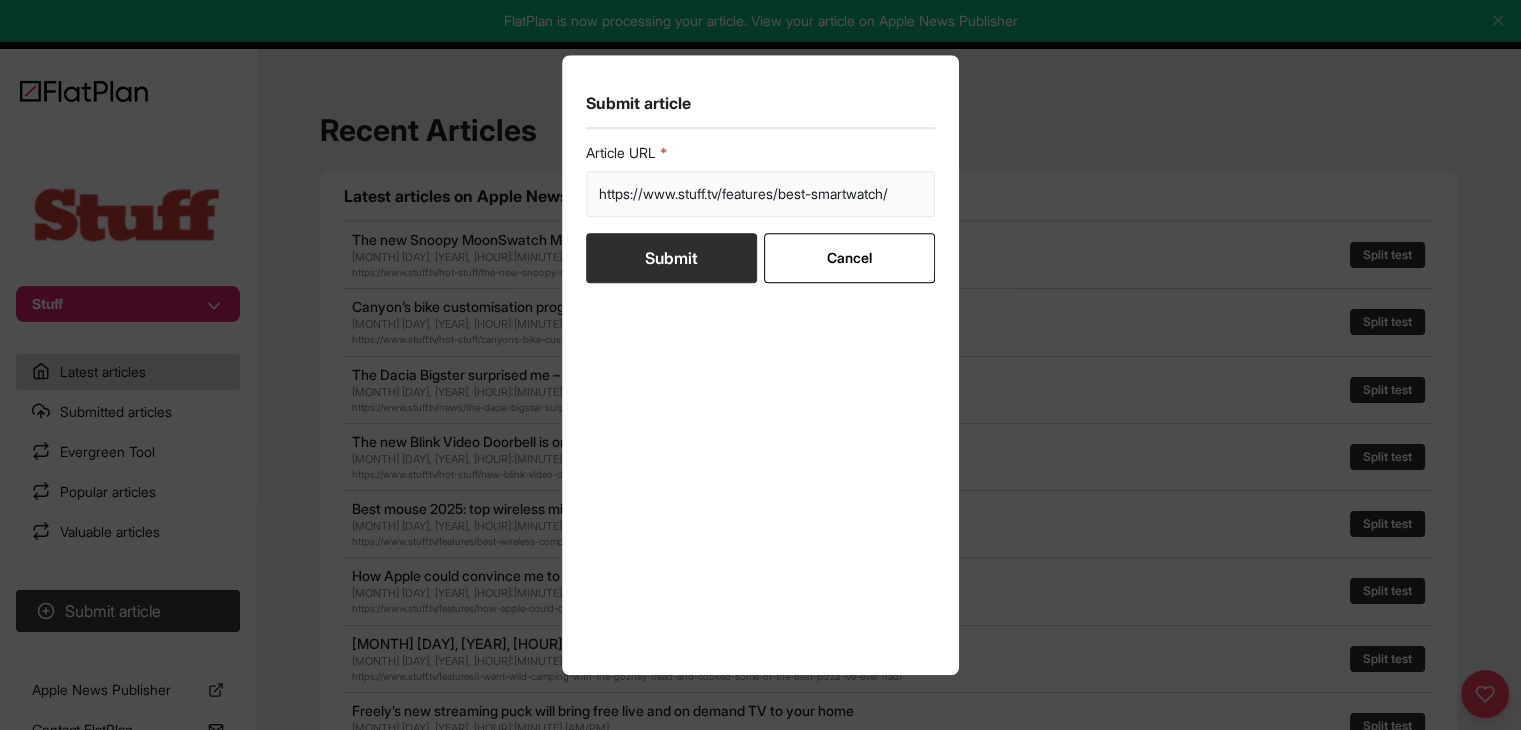 type on "https://www.stuff.tv/features/best-smartwatch/" 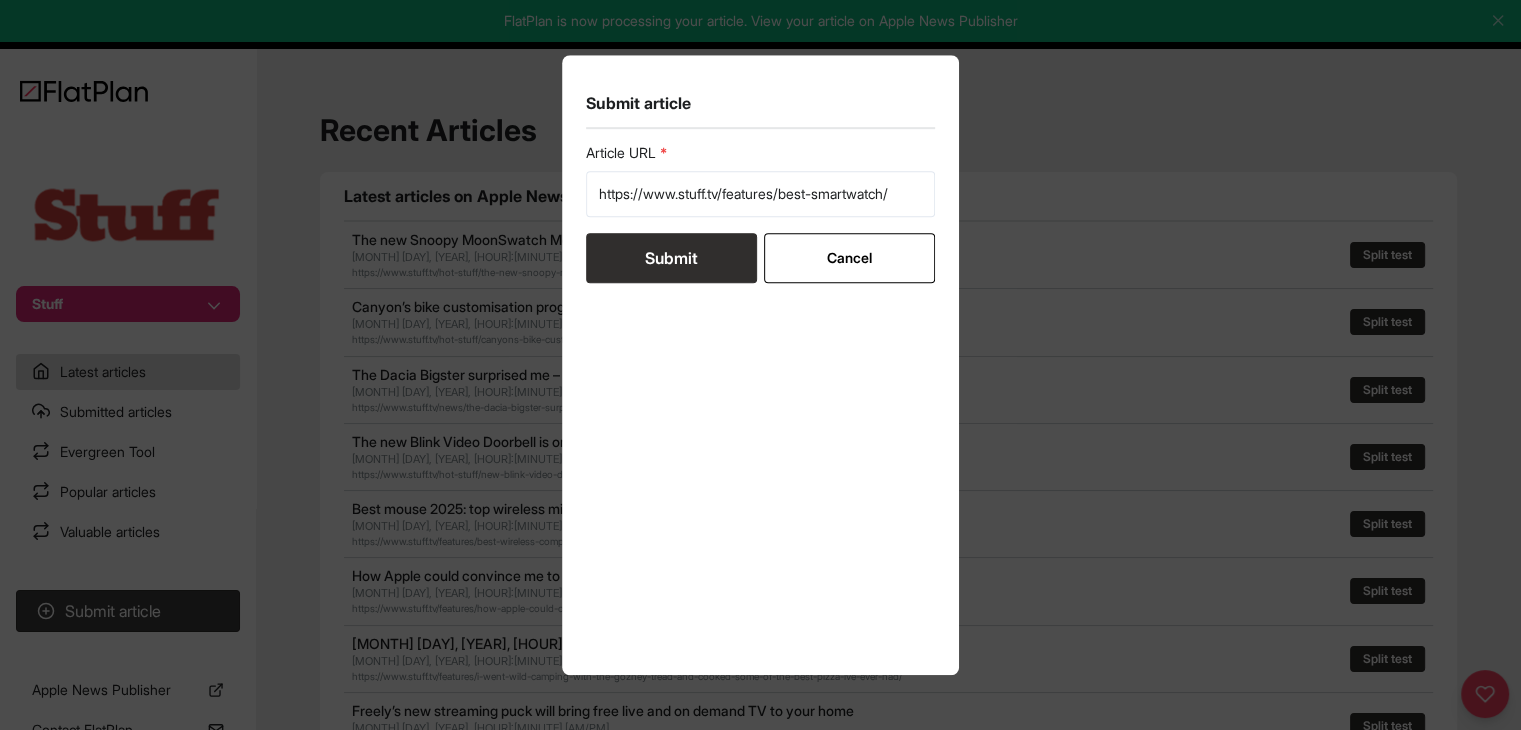 click on "Submit" at bounding box center (671, 258) 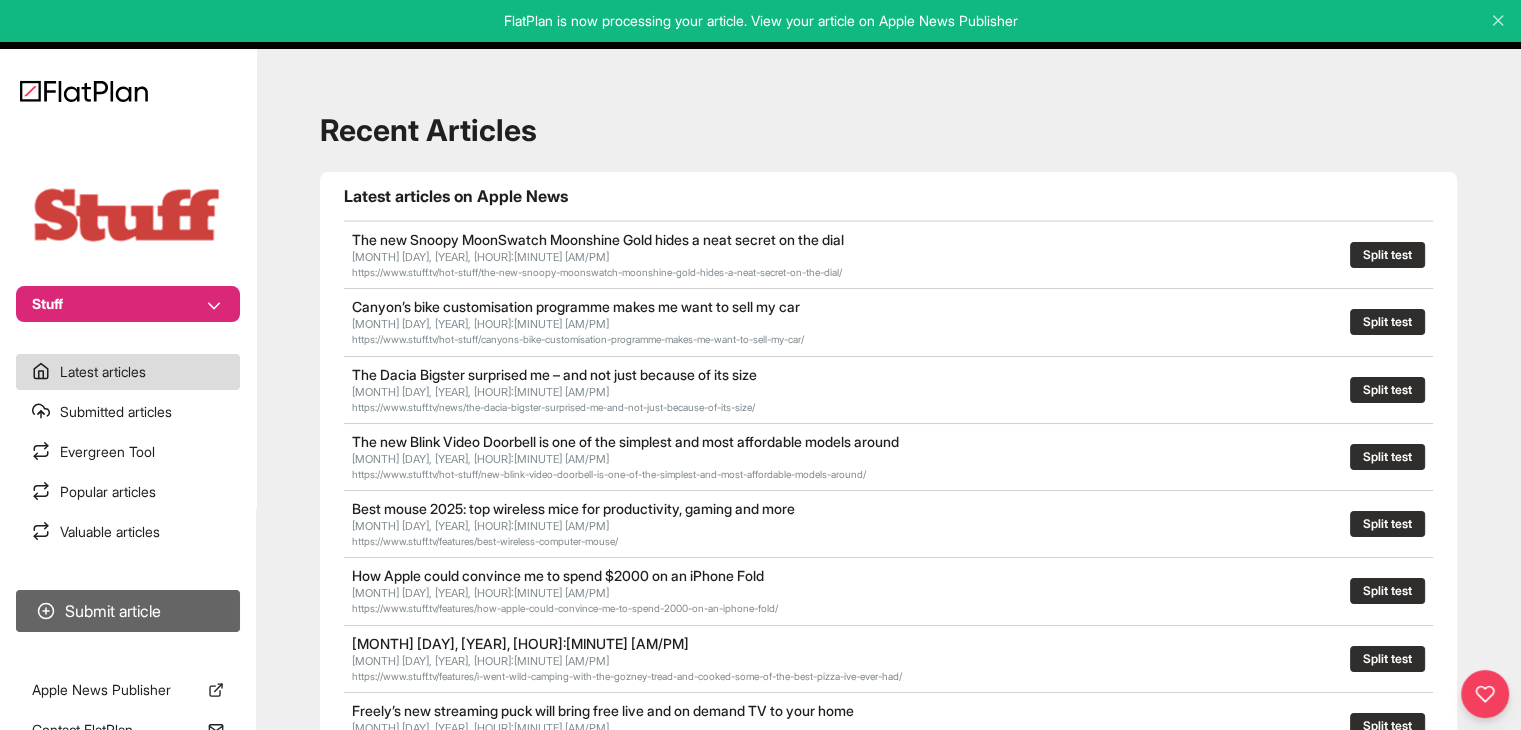 click on "Submit article" at bounding box center [128, 611] 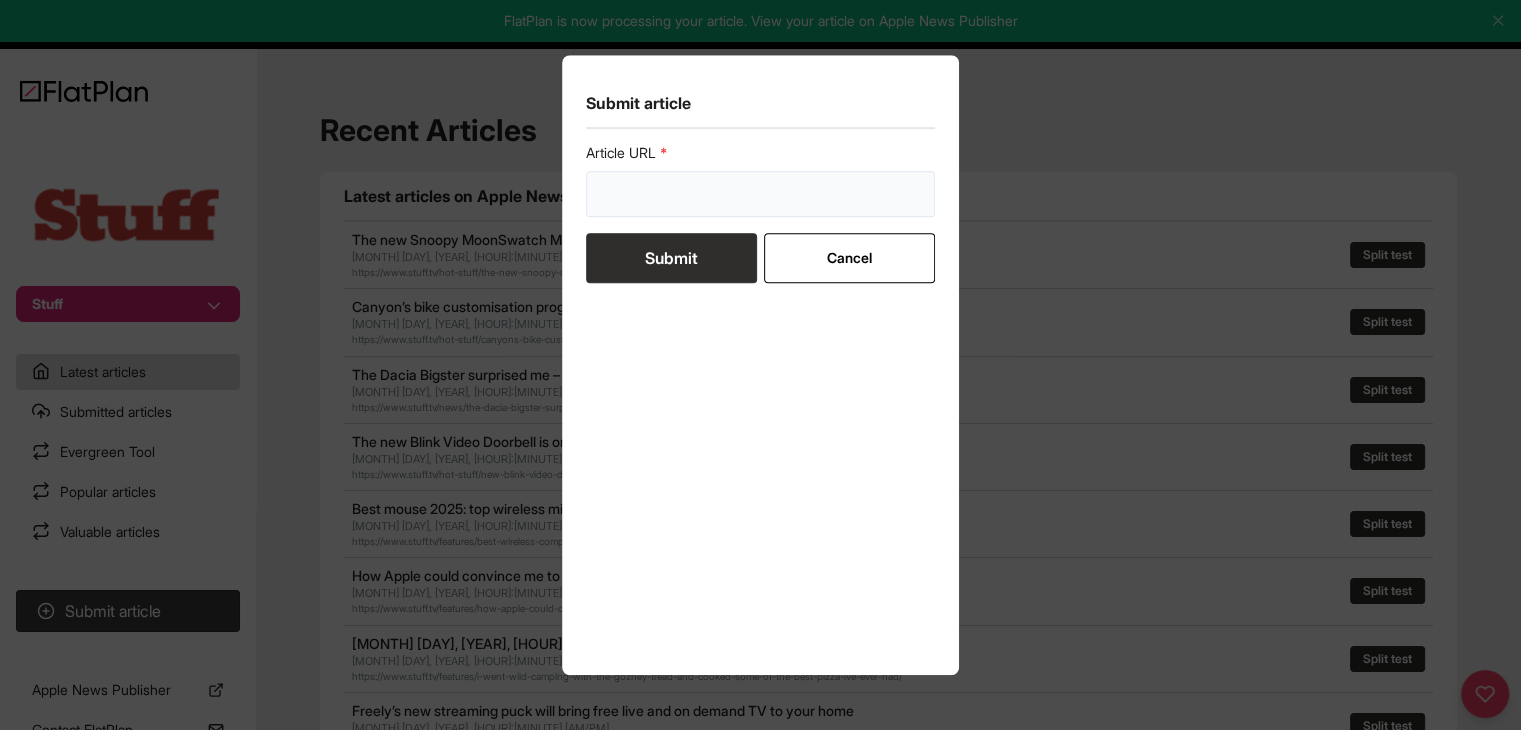 click at bounding box center (761, 194) 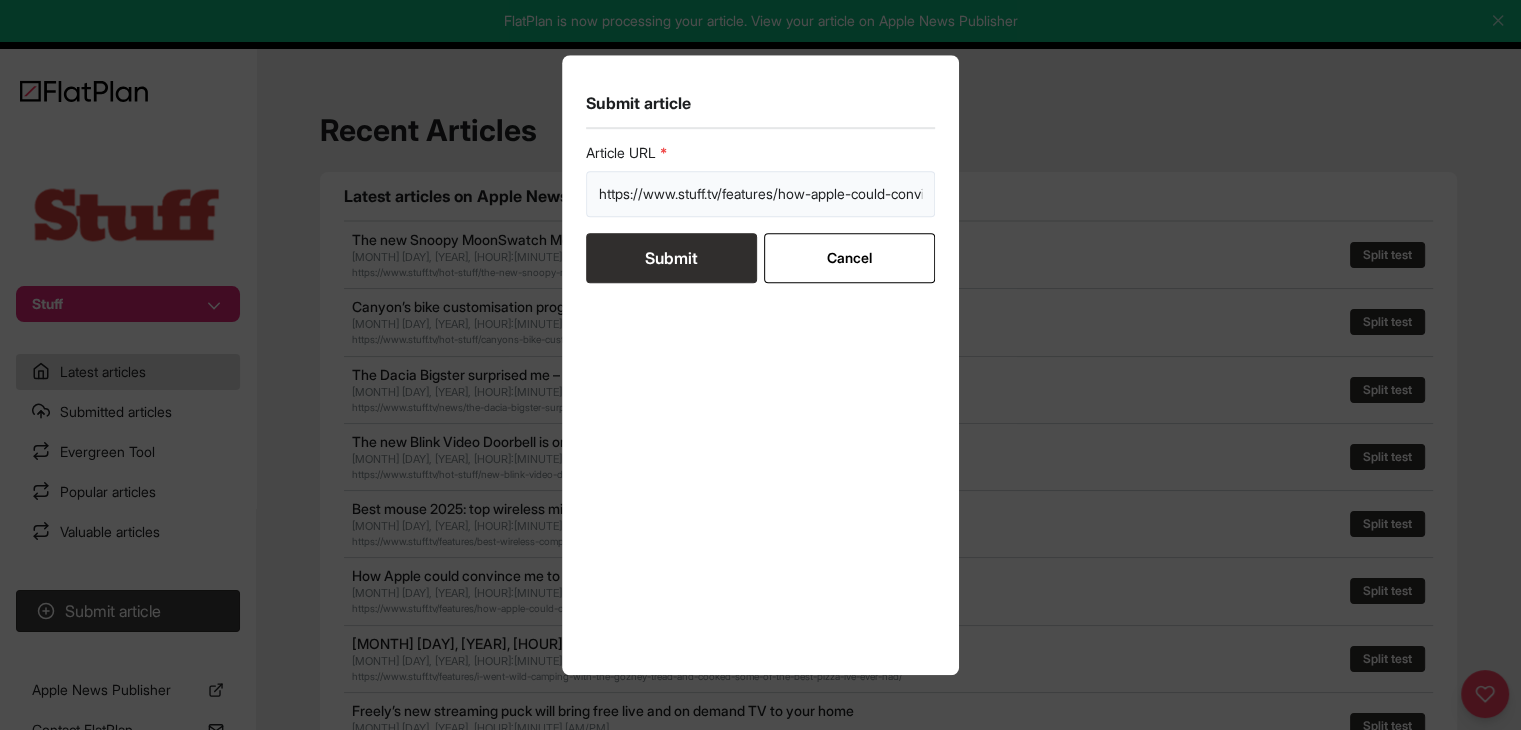 scroll, scrollTop: 0, scrollLeft: 319, axis: horizontal 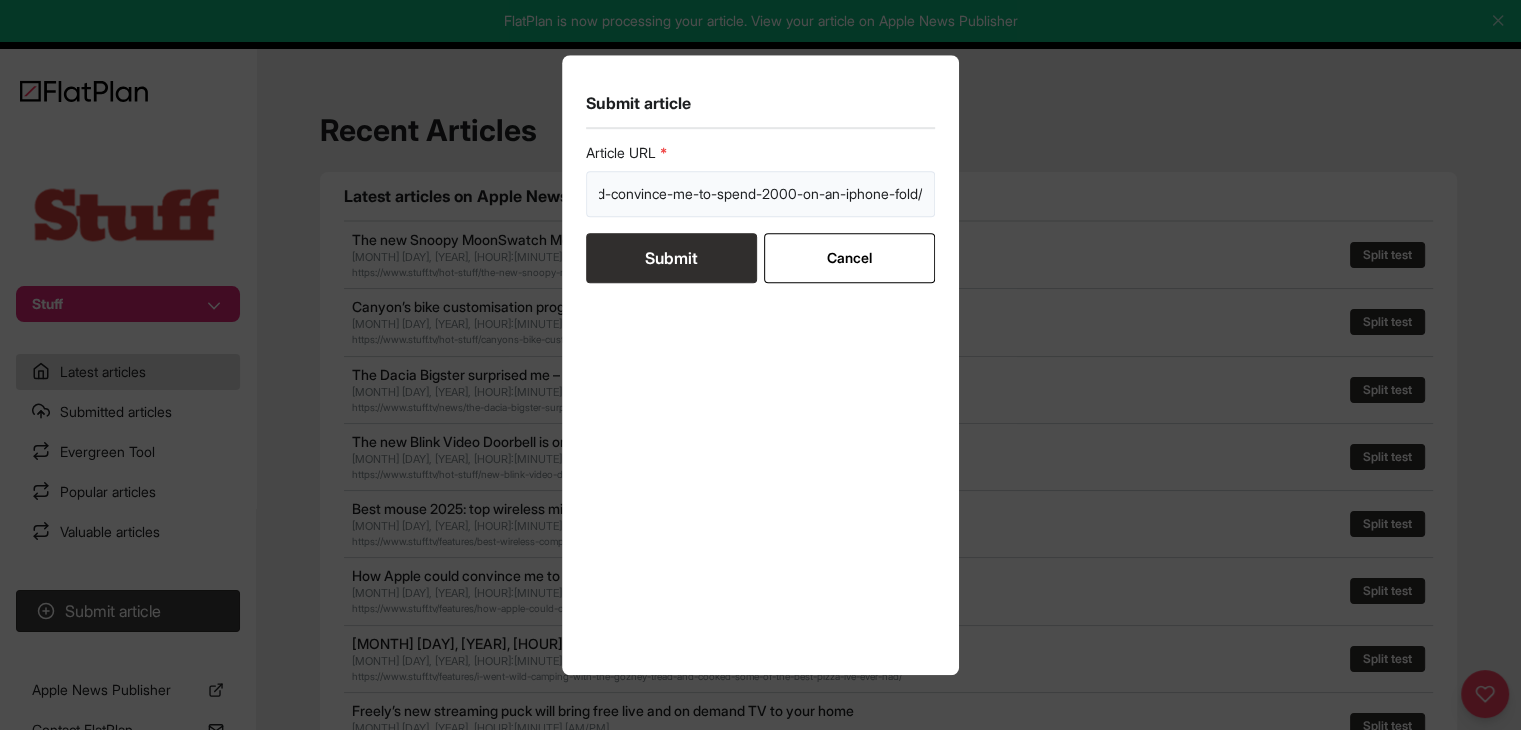 type on "https://www.stuff.tv/features/how-apple-could-convince-me-to-spend-2000-on-an-iphone-fold/" 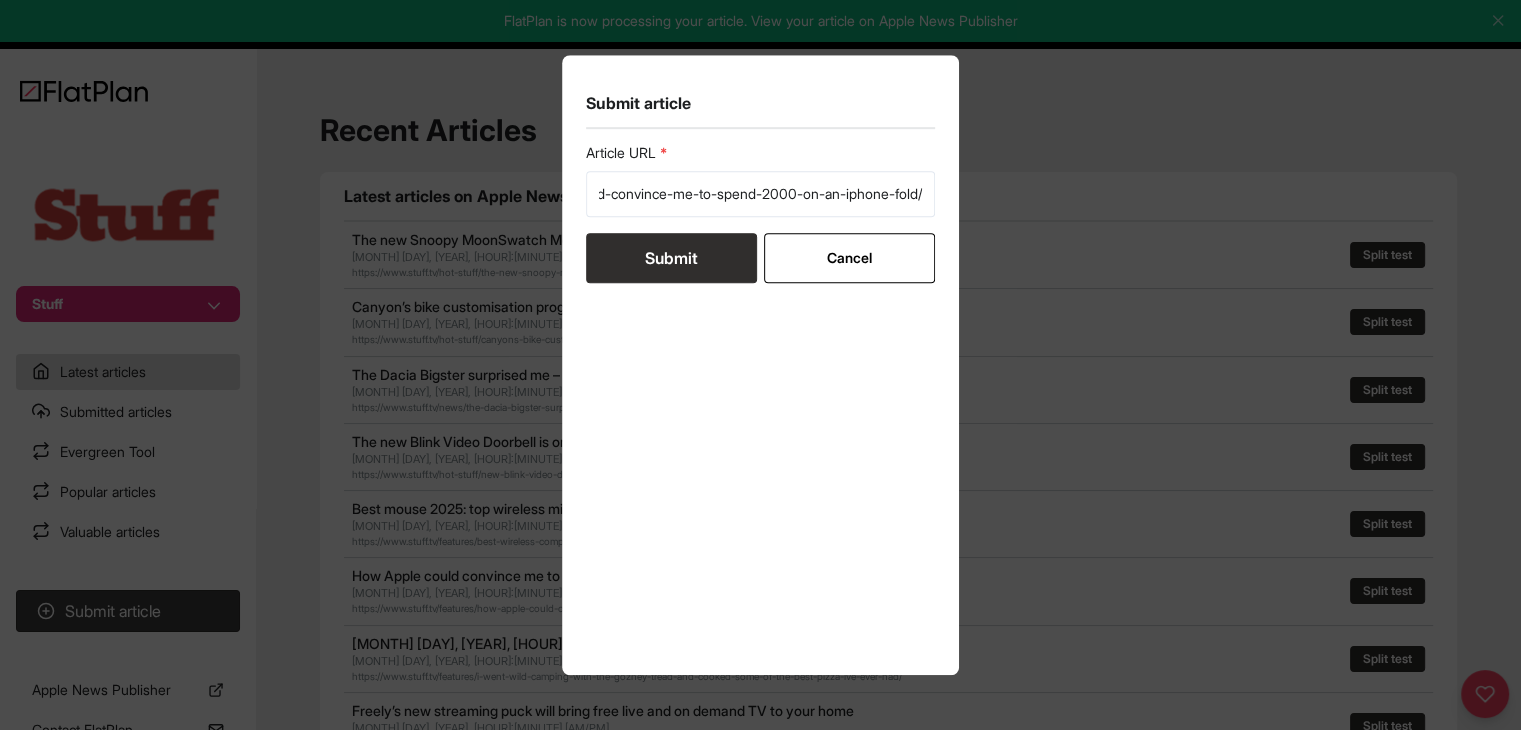 click on "Submit" at bounding box center [671, 258] 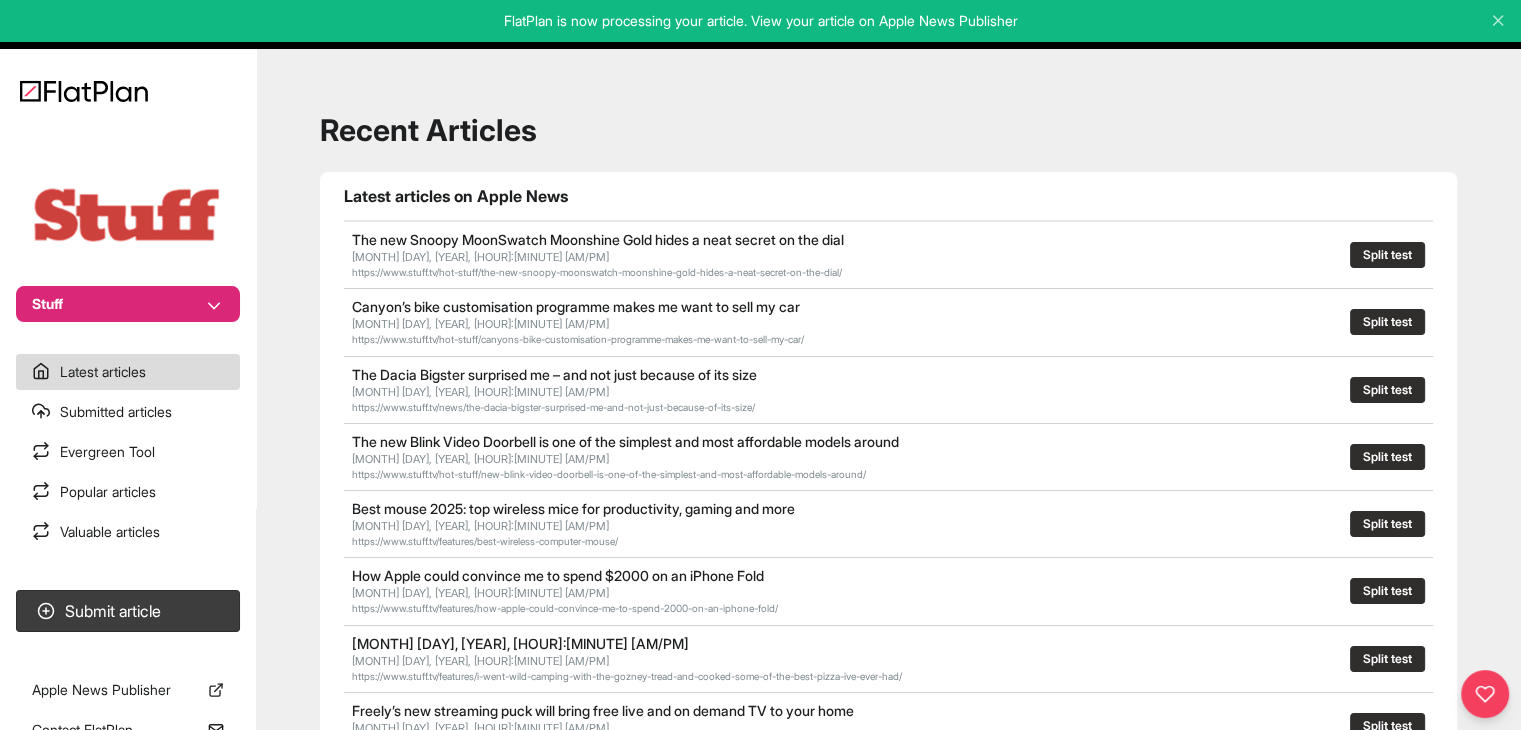 click on "Stuff" at bounding box center [128, 304] 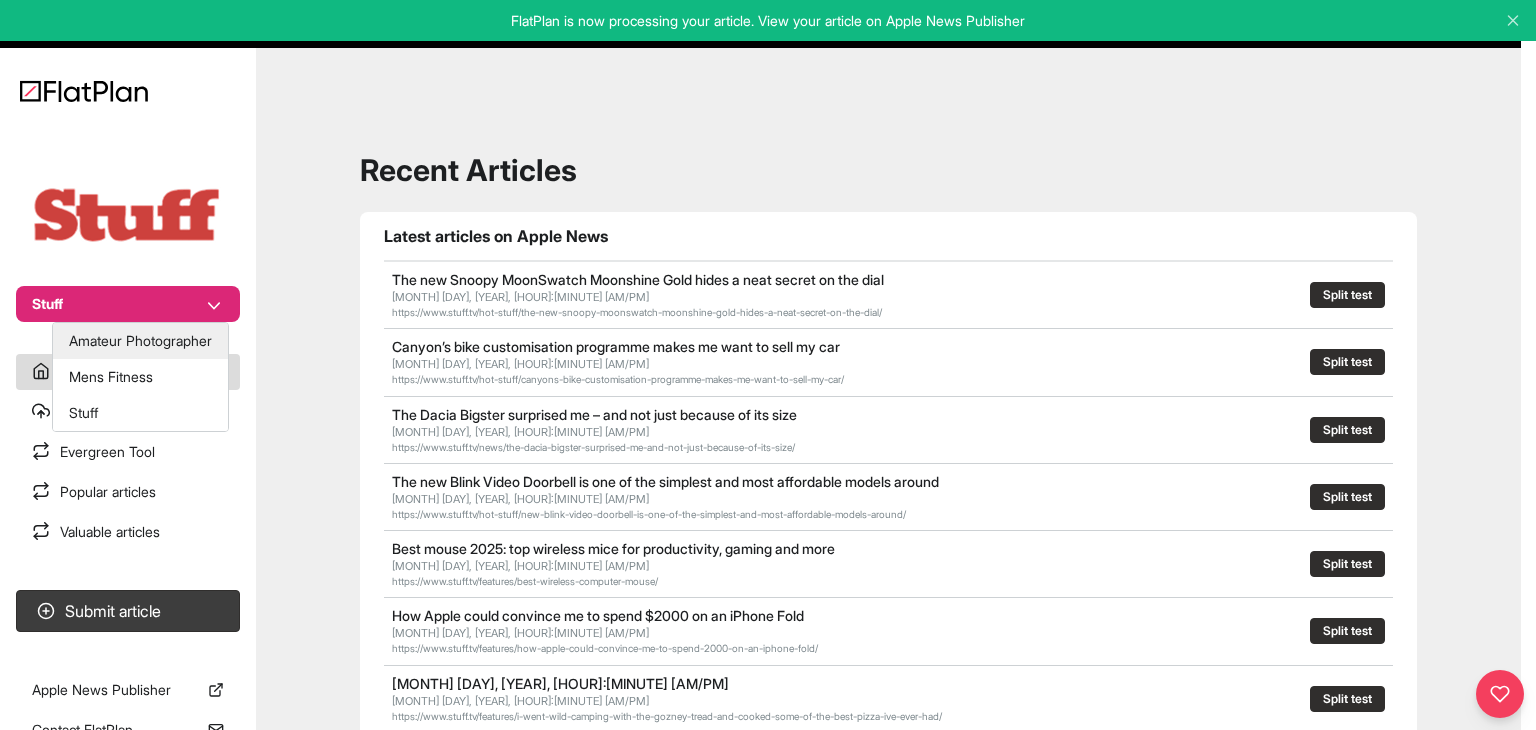 click on "Amateur Photographer" at bounding box center [140, 341] 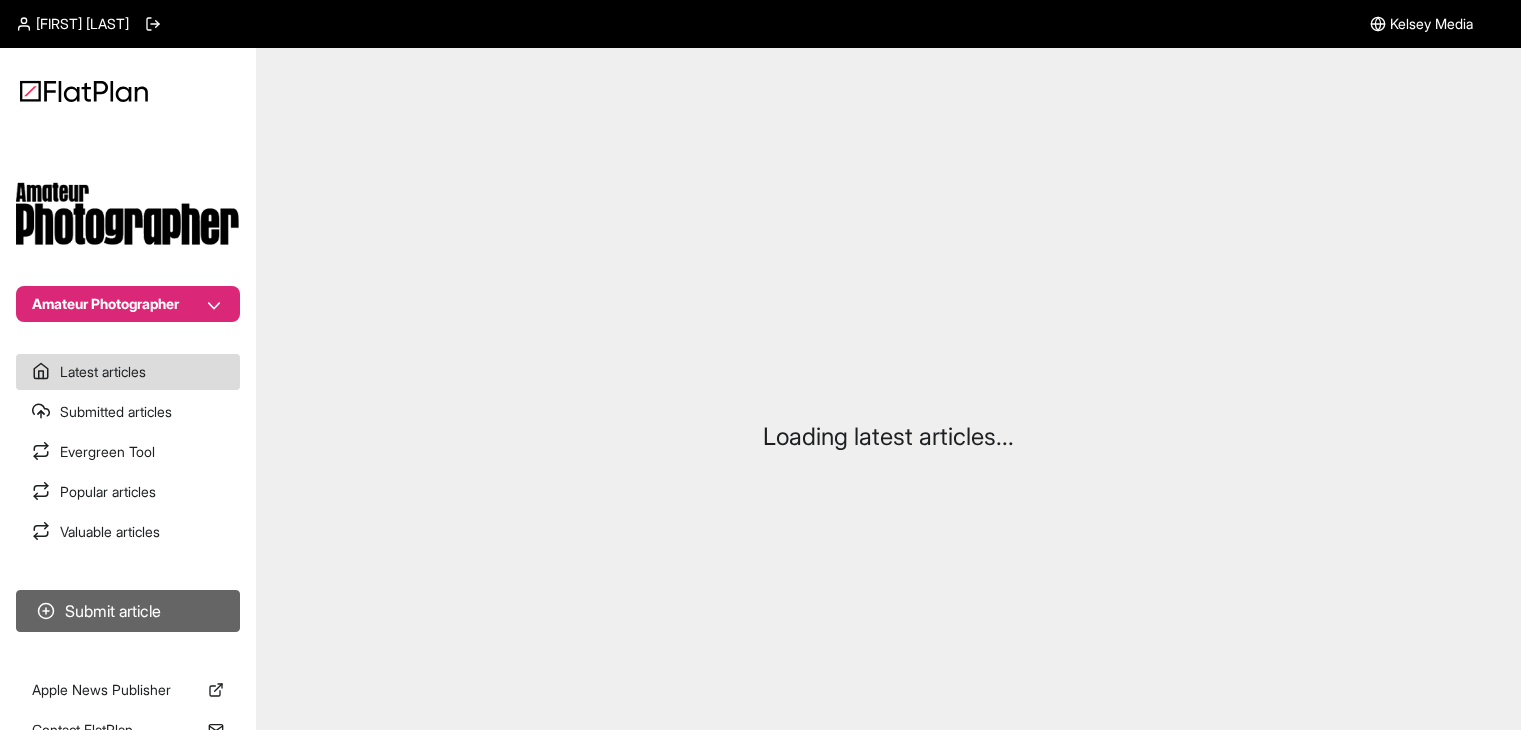 scroll, scrollTop: 0, scrollLeft: 0, axis: both 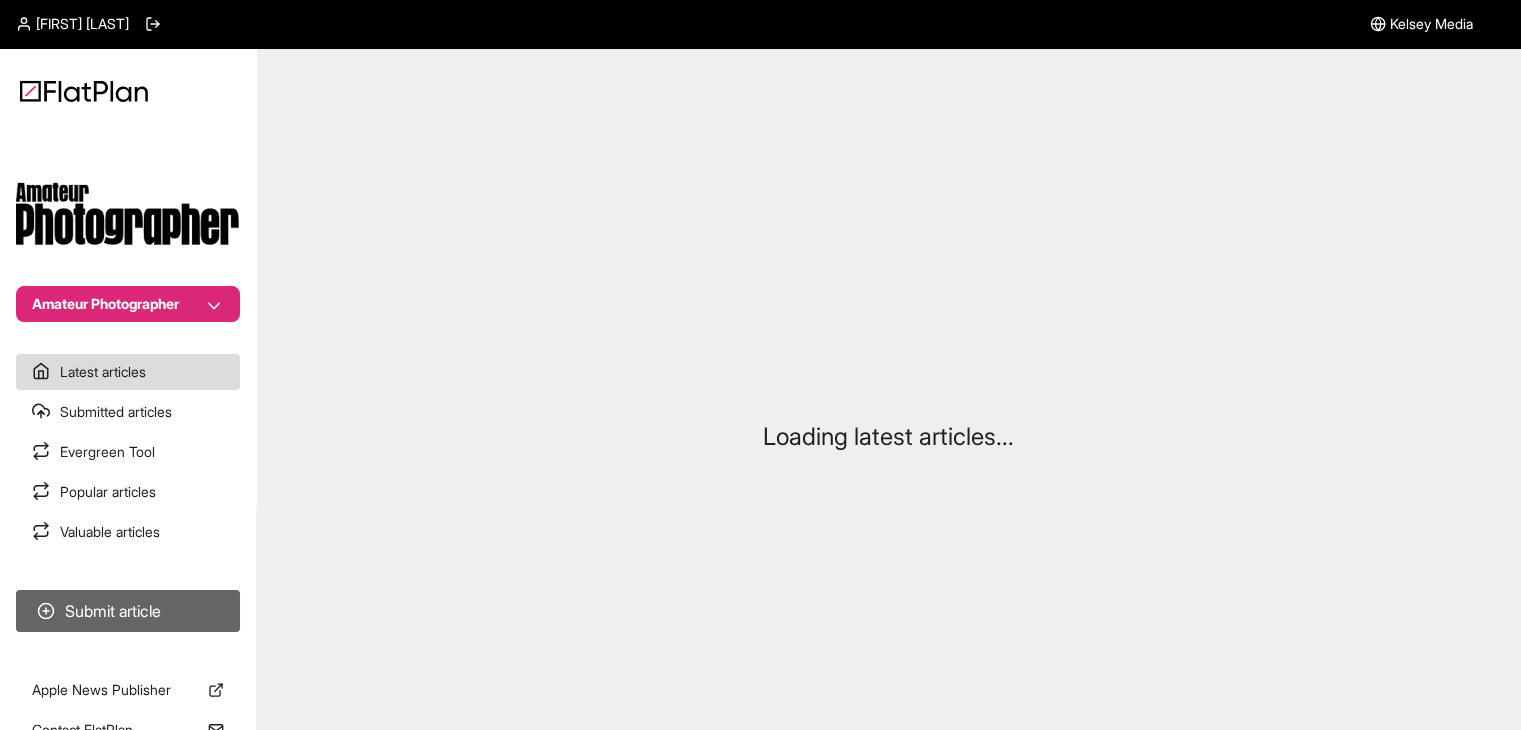 click on "Submit article" at bounding box center [128, 611] 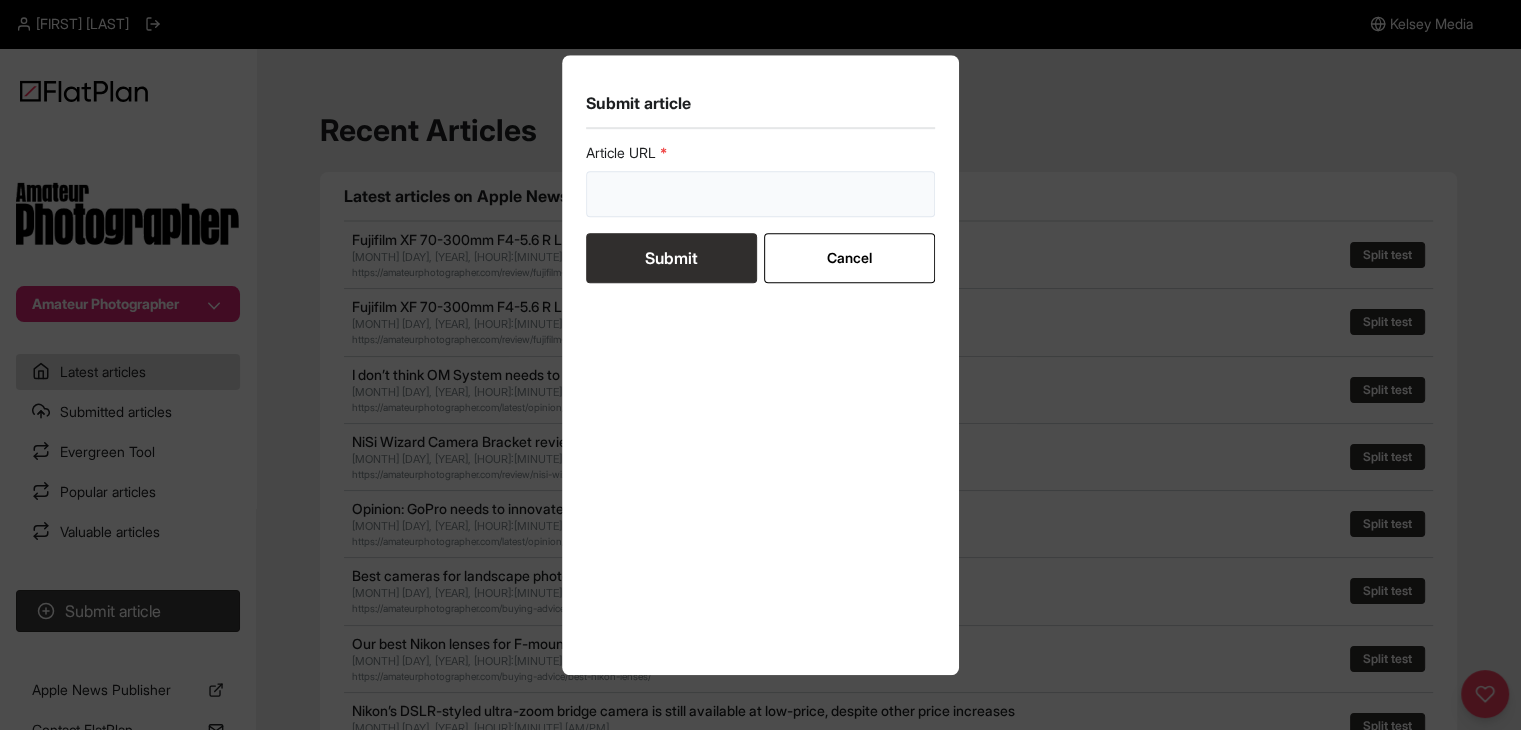 drag, startPoint x: 692, startPoint y: 188, endPoint x: 683, endPoint y: 222, distance: 35.17101 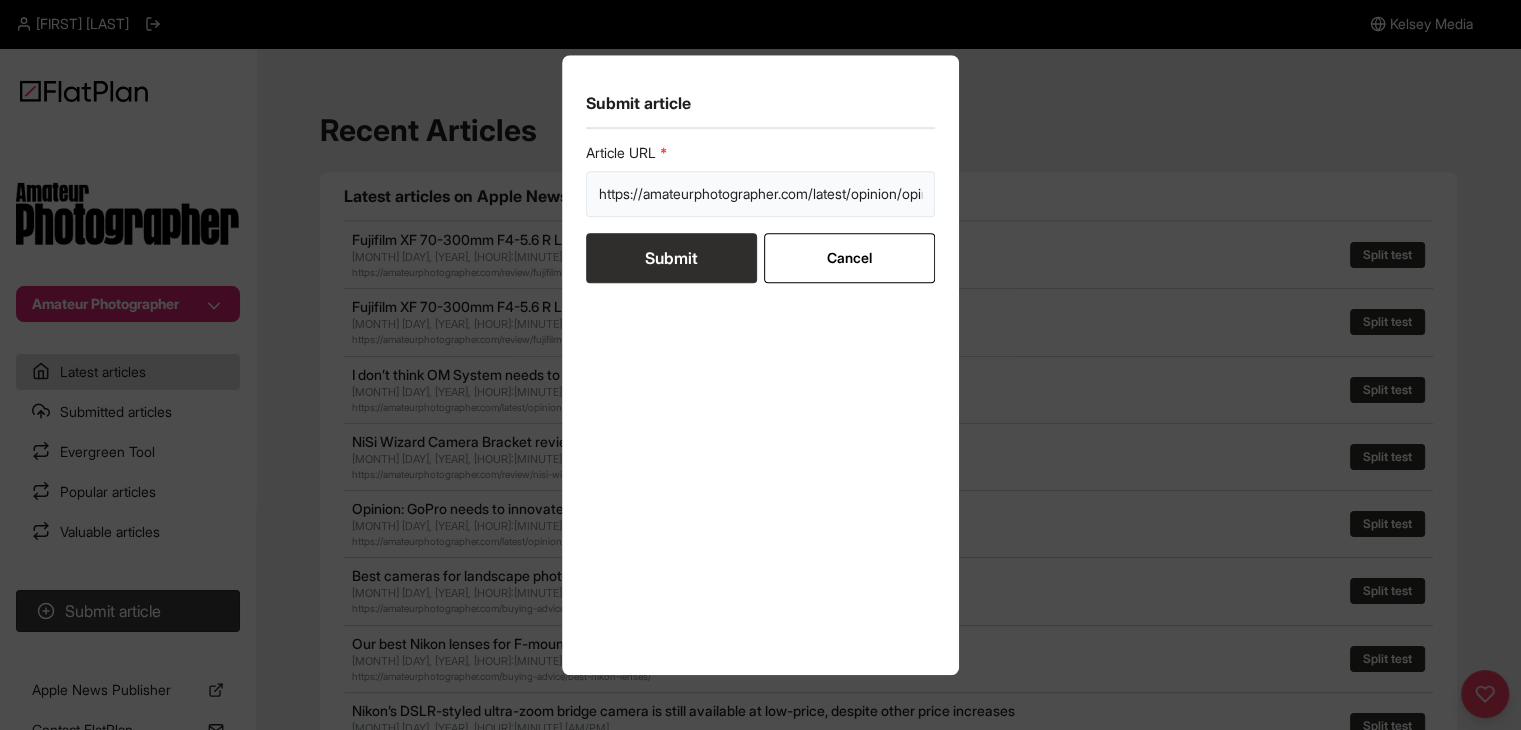scroll, scrollTop: 0, scrollLeft: 273, axis: horizontal 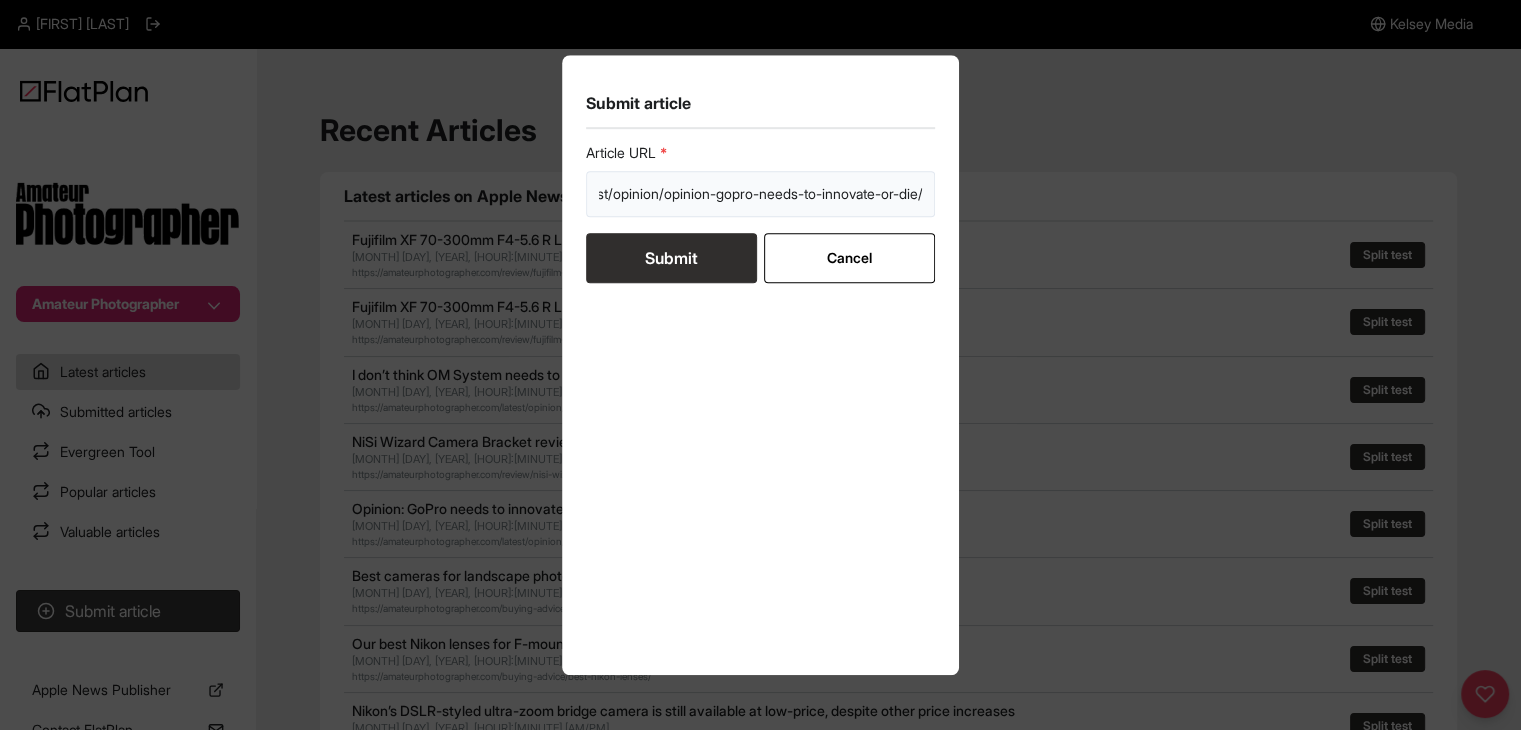 type on "https://amateurphotographer.com/latest/opinion/opinion-gopro-needs-to-innovate-or-die/" 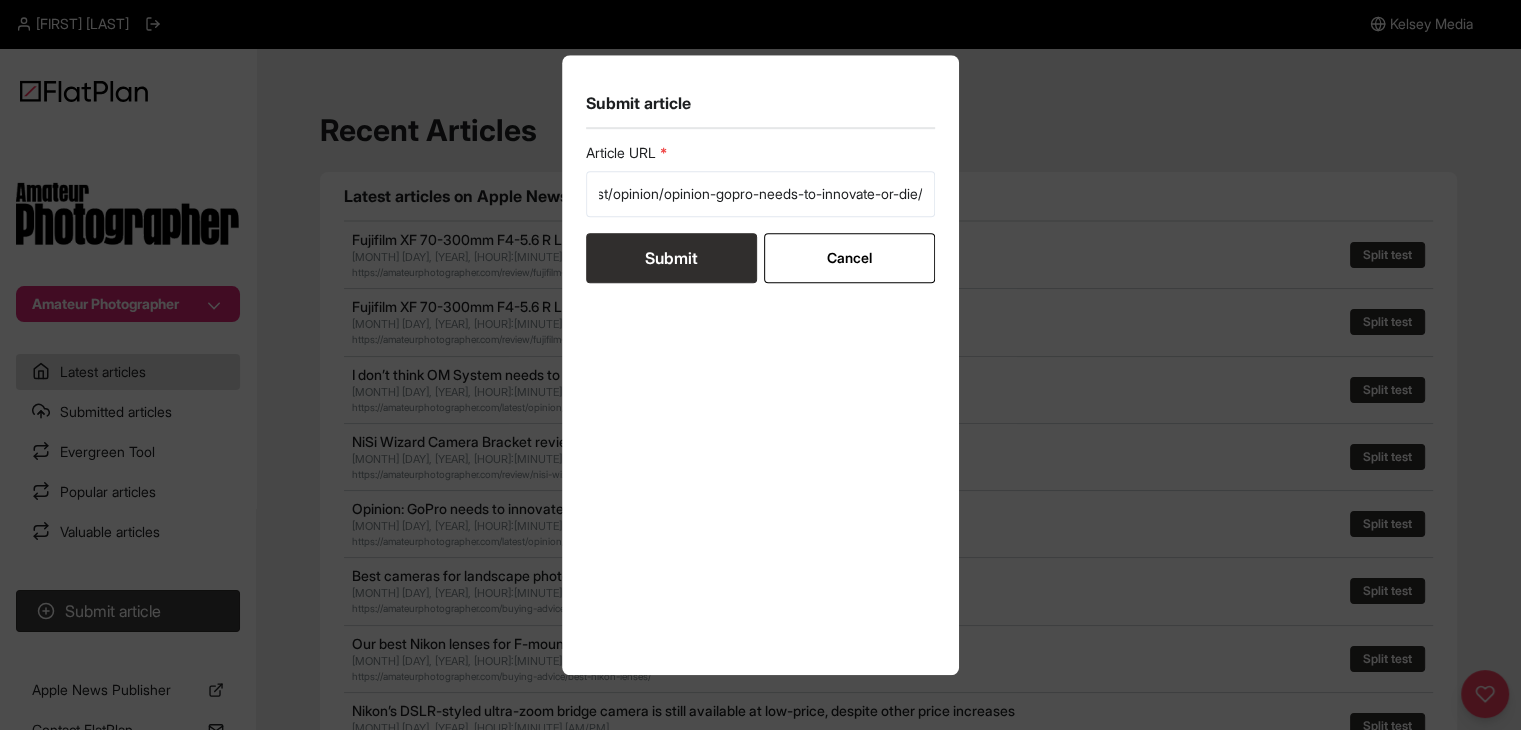 click on "Submit" at bounding box center (671, 258) 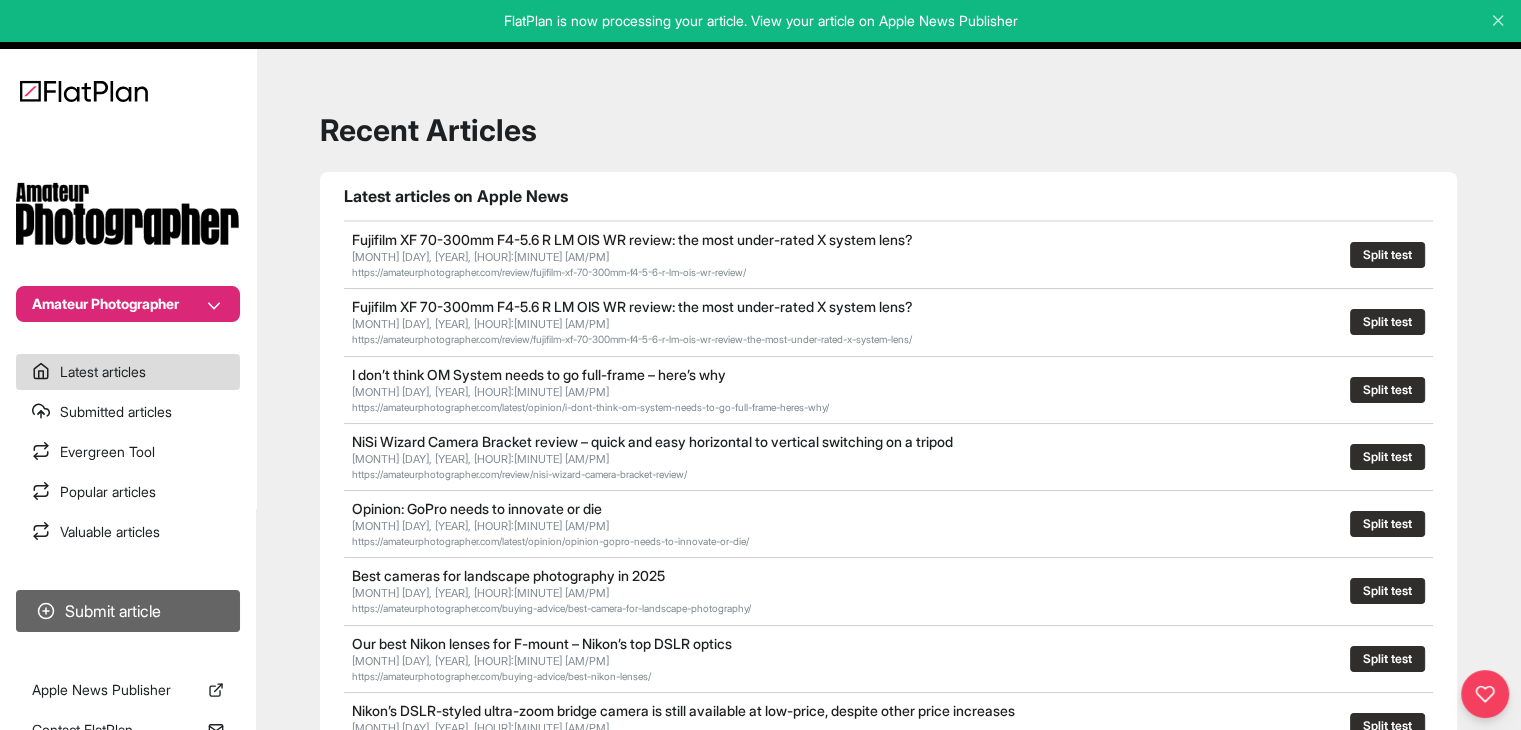 click on "Submit article" at bounding box center (128, 611) 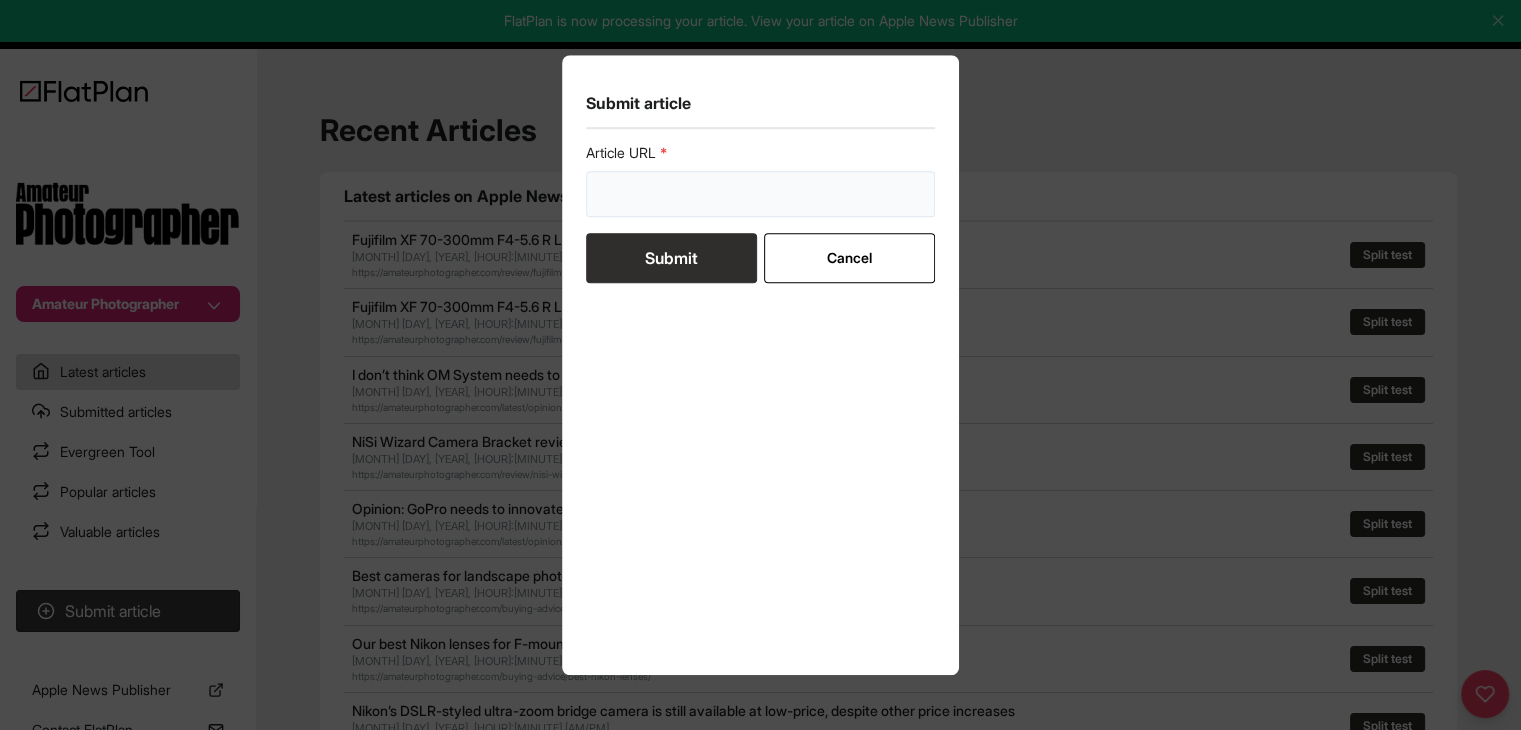 click at bounding box center [761, 194] 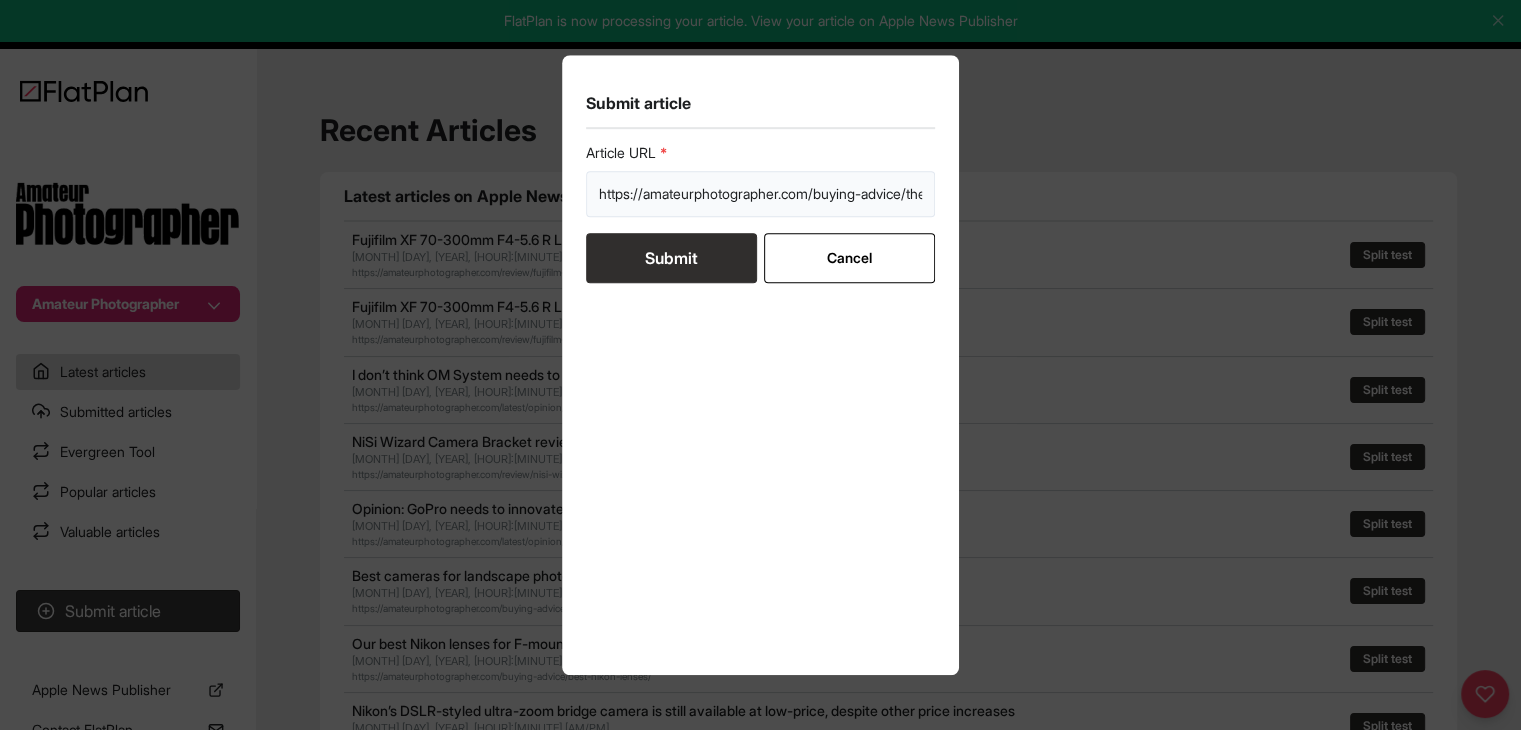 scroll, scrollTop: 0, scrollLeft: 271, axis: horizontal 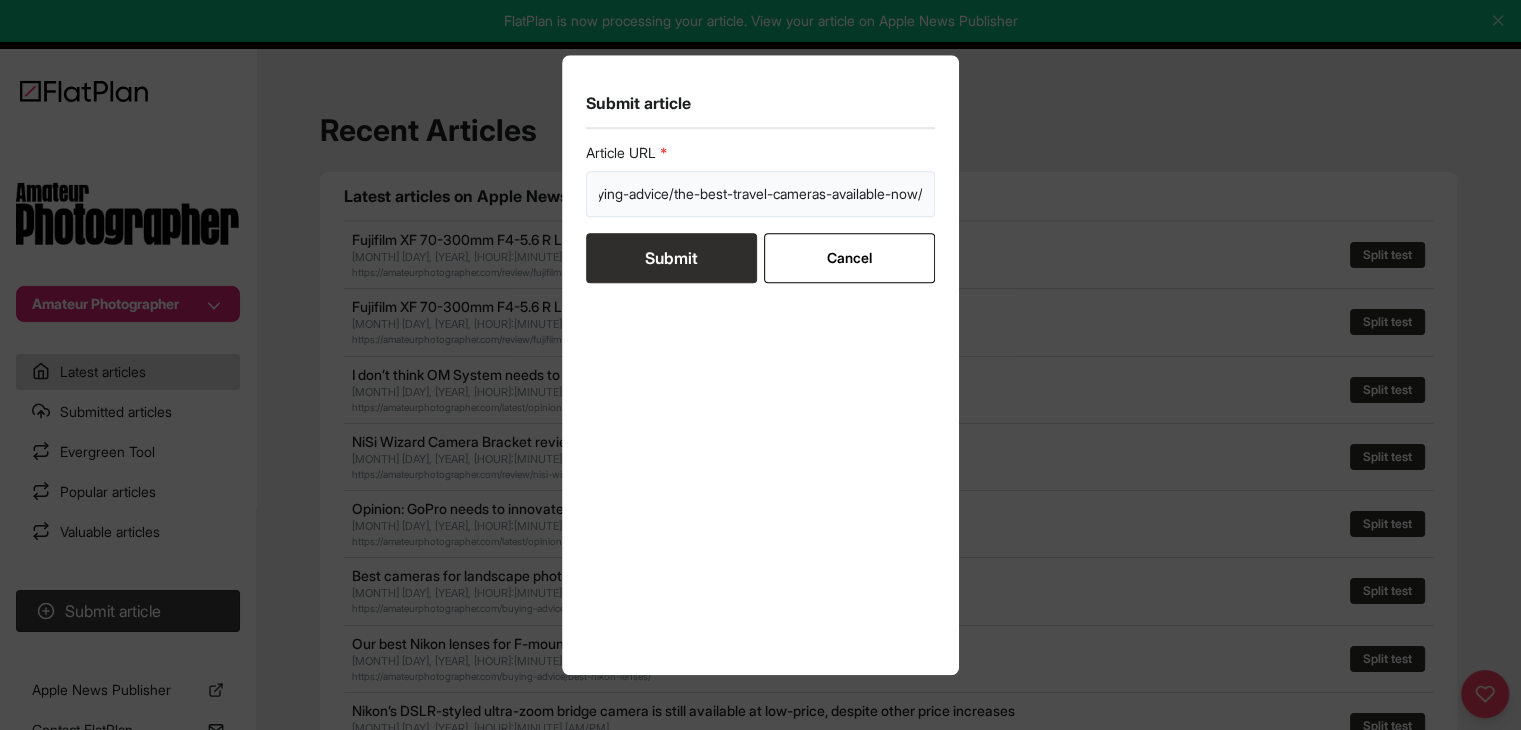 type on "https://amateurphotographer.com/buying-advice/the-best-travel-cameras-available-now/" 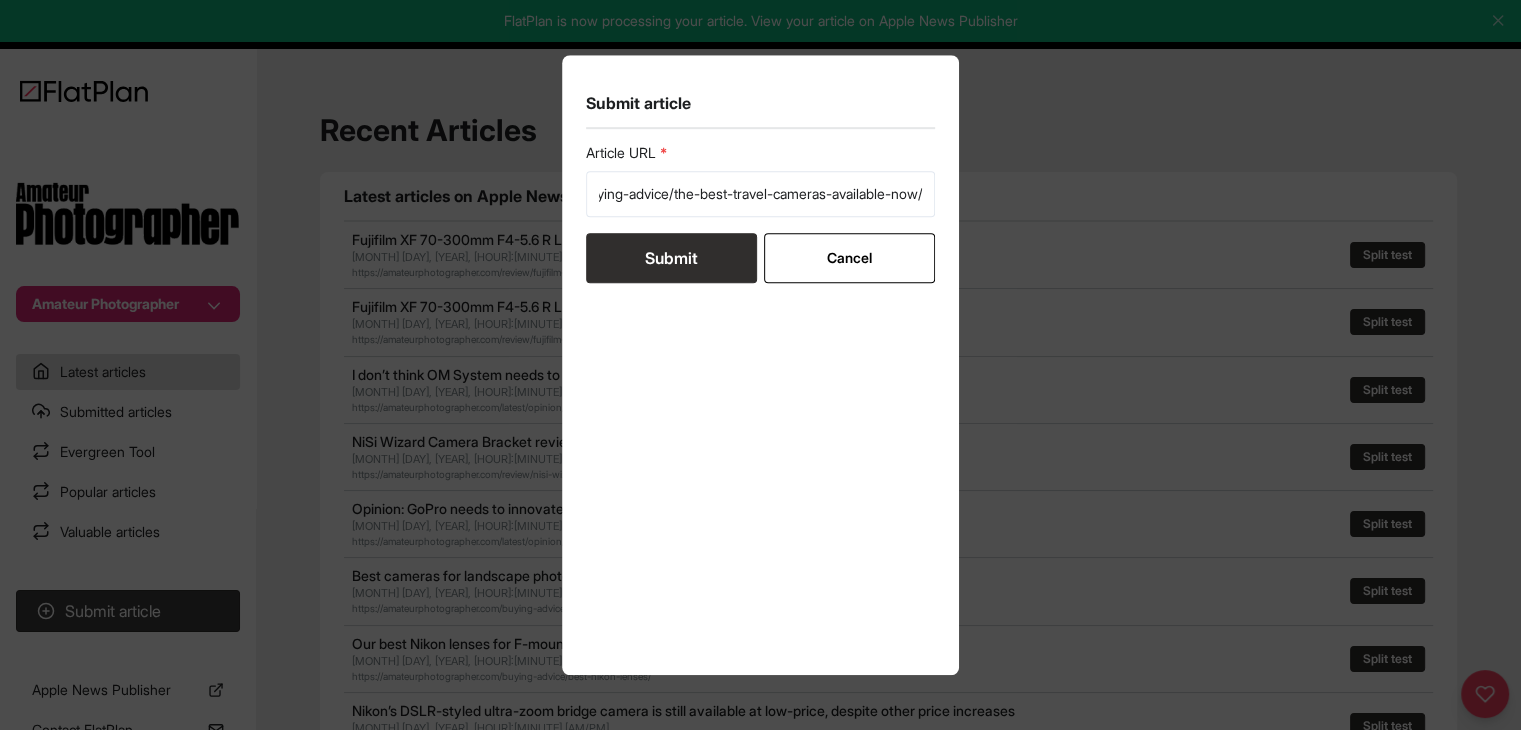 click on "Submit" at bounding box center (671, 258) 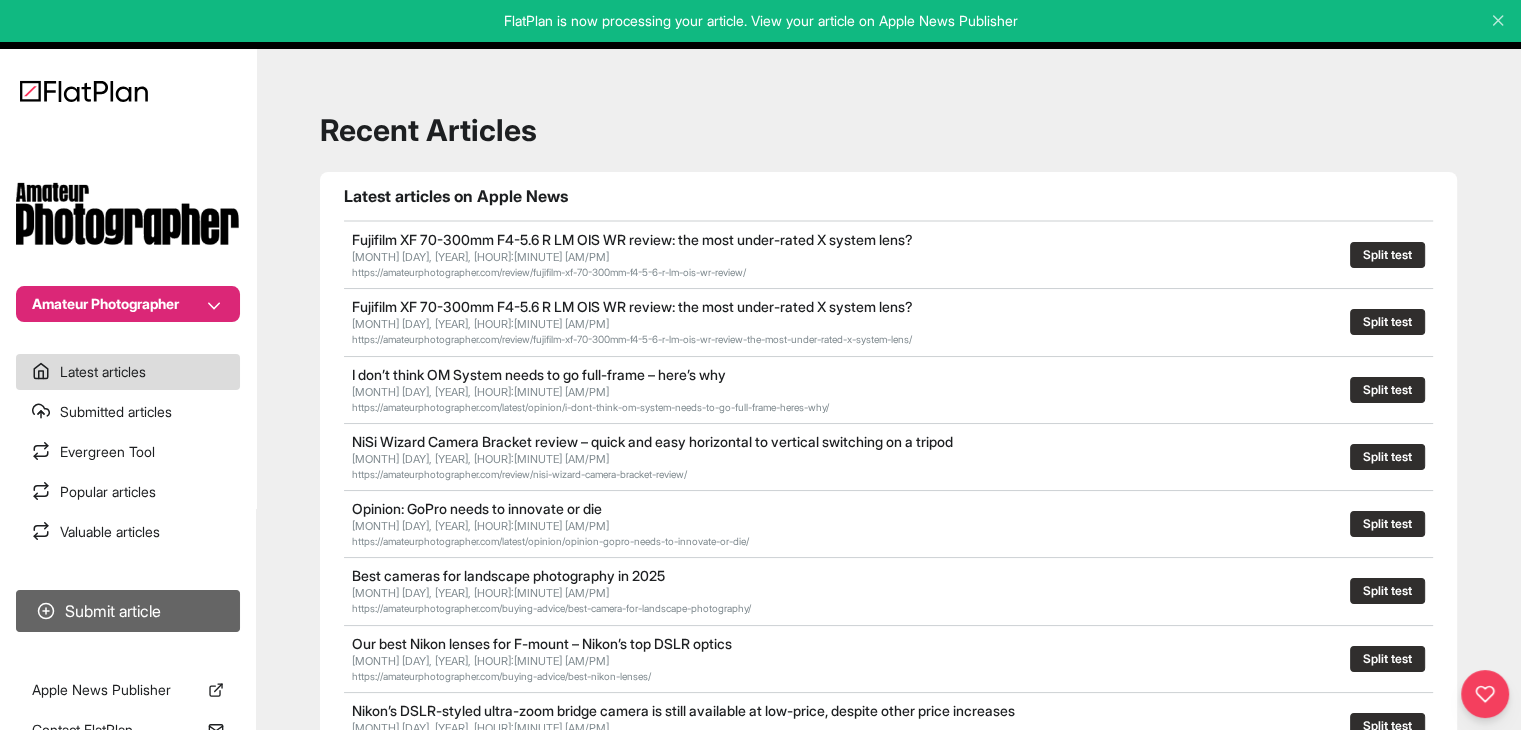 click on "Submit article" at bounding box center [128, 611] 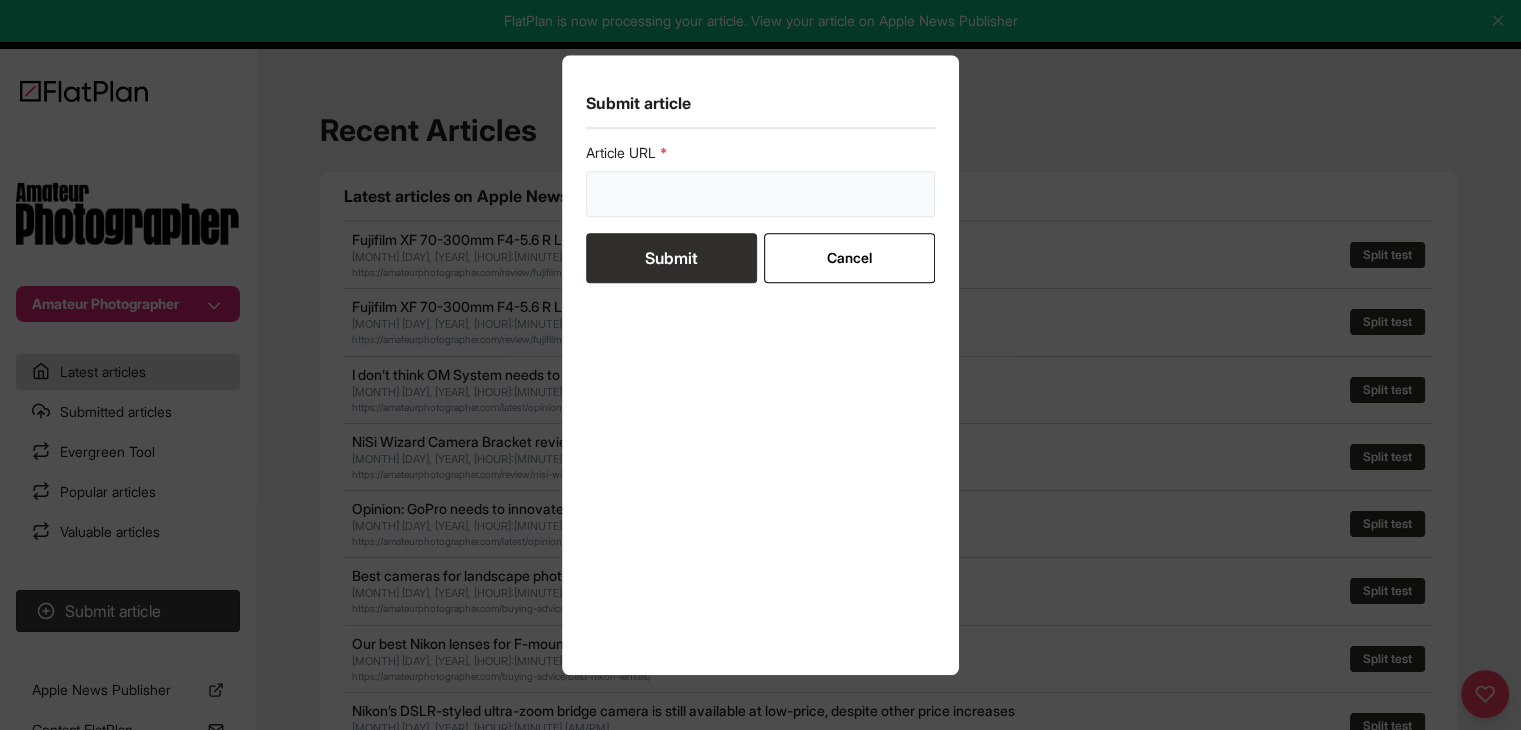 click at bounding box center [761, 194] 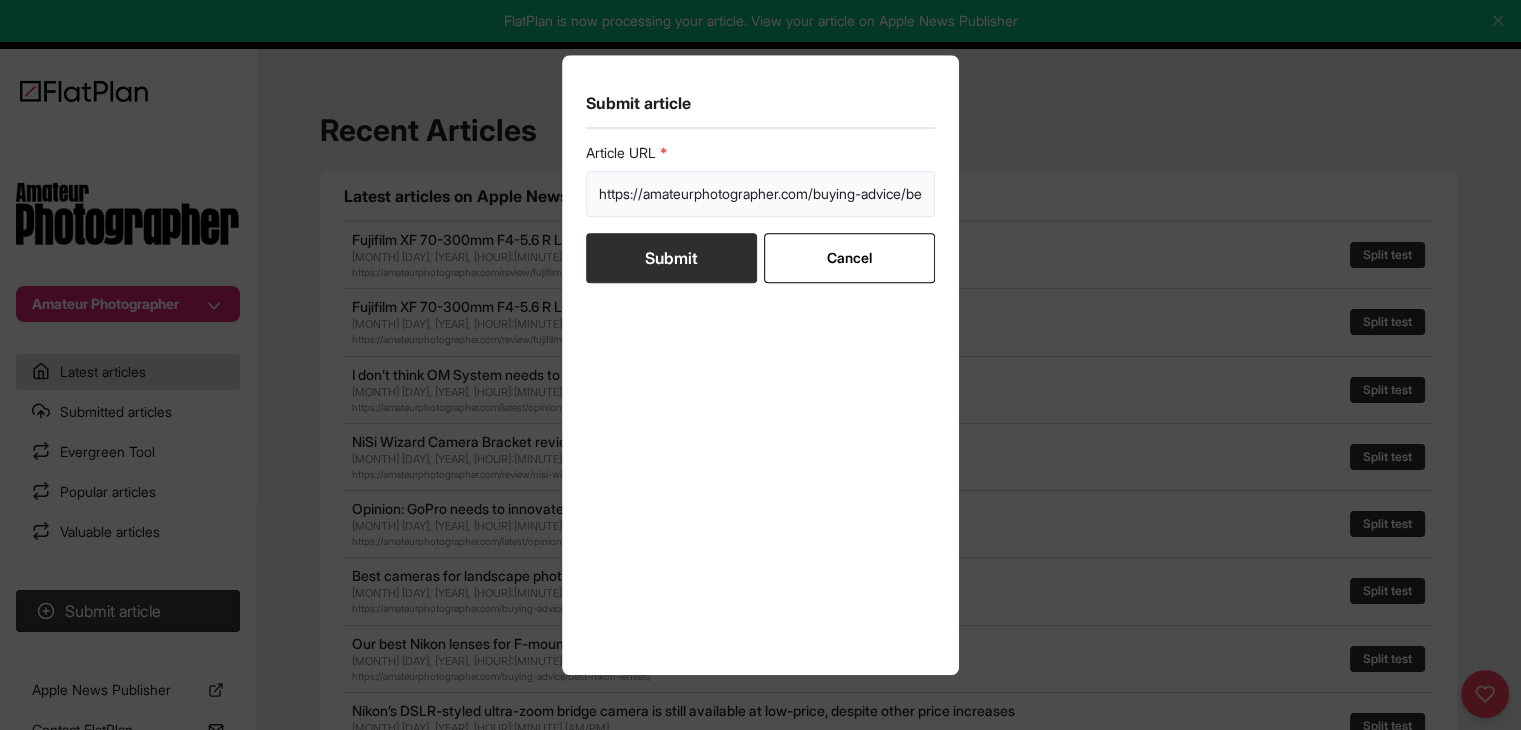 scroll, scrollTop: 0, scrollLeft: 280, axis: horizontal 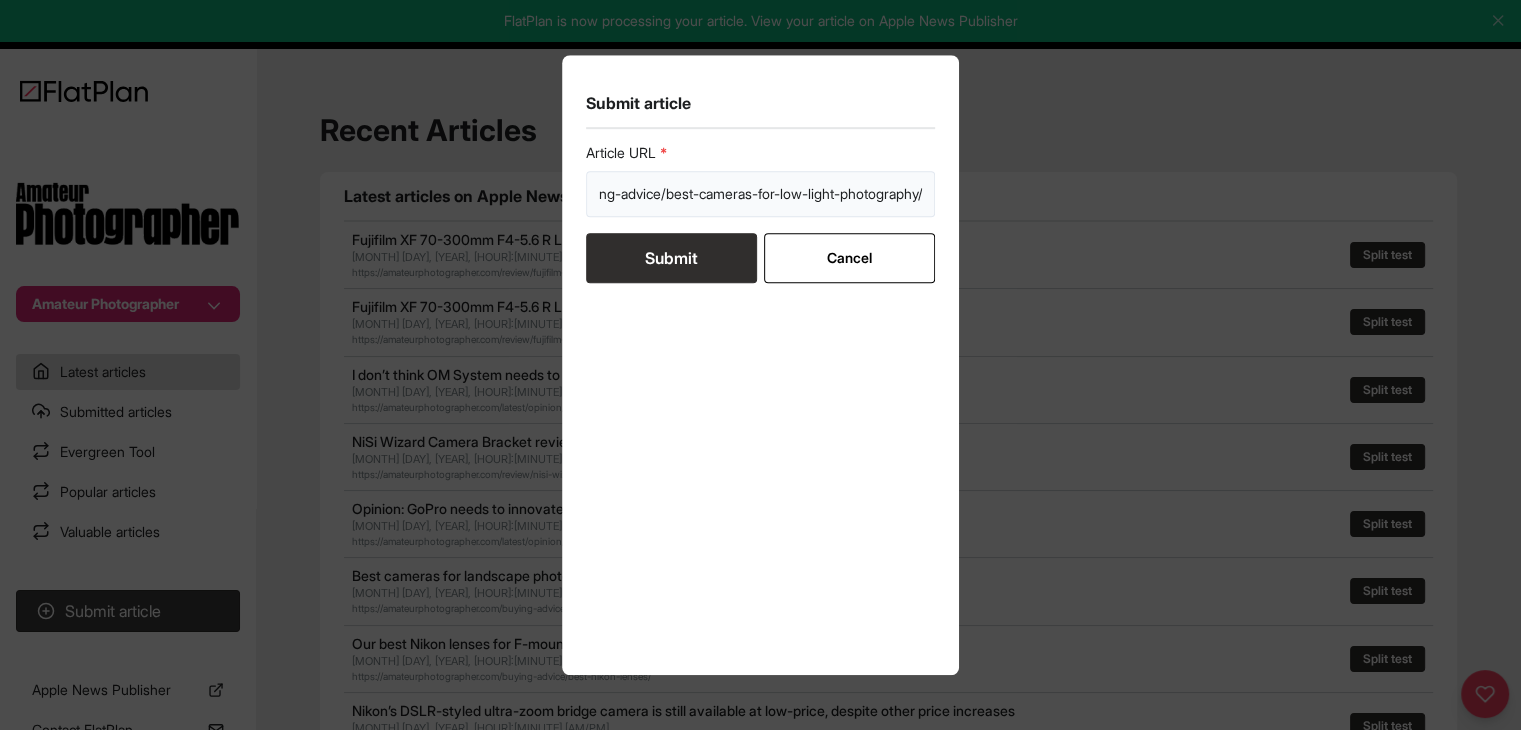 type on "https://amateurphotographer.com/buying-advice/best-cameras-for-low-light-photography/" 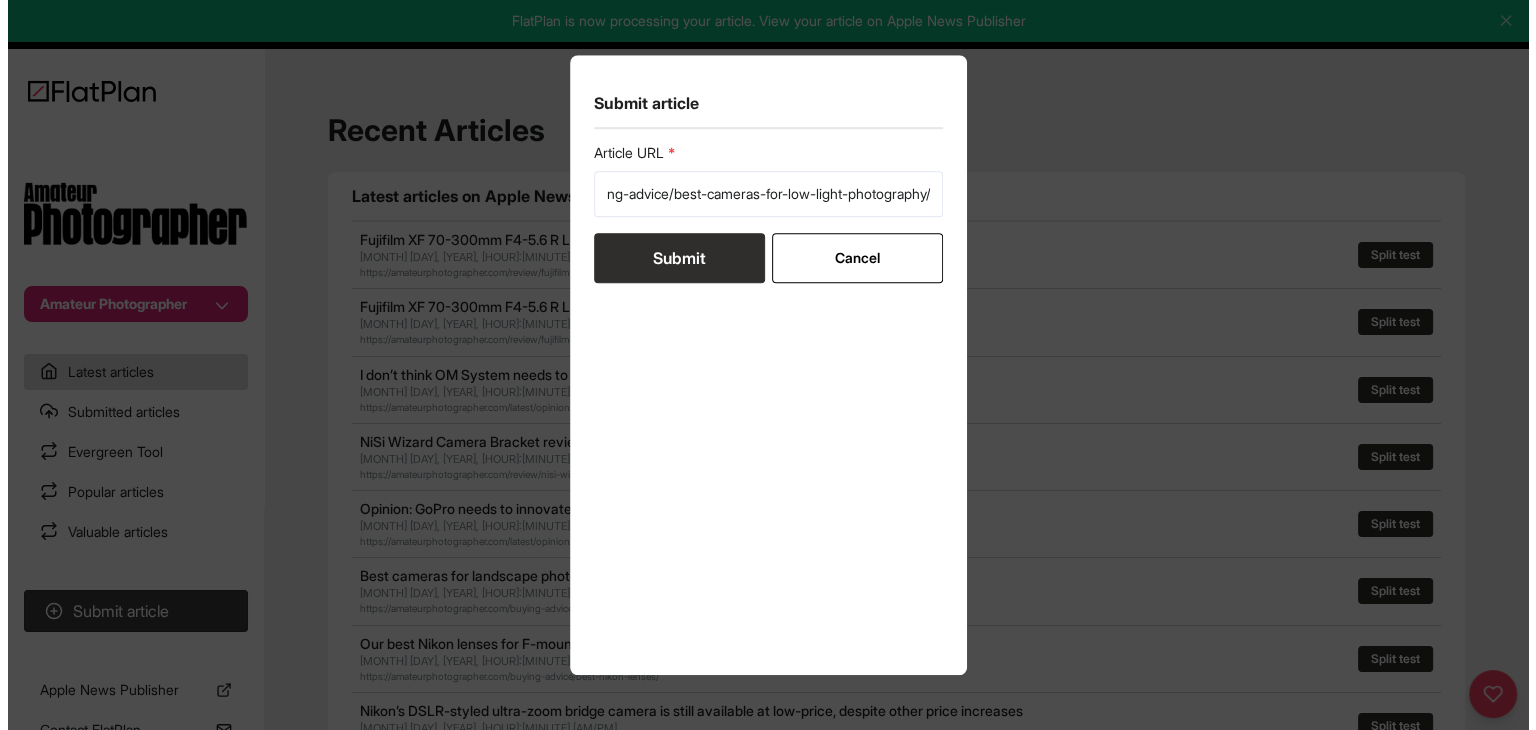 scroll, scrollTop: 0, scrollLeft: 0, axis: both 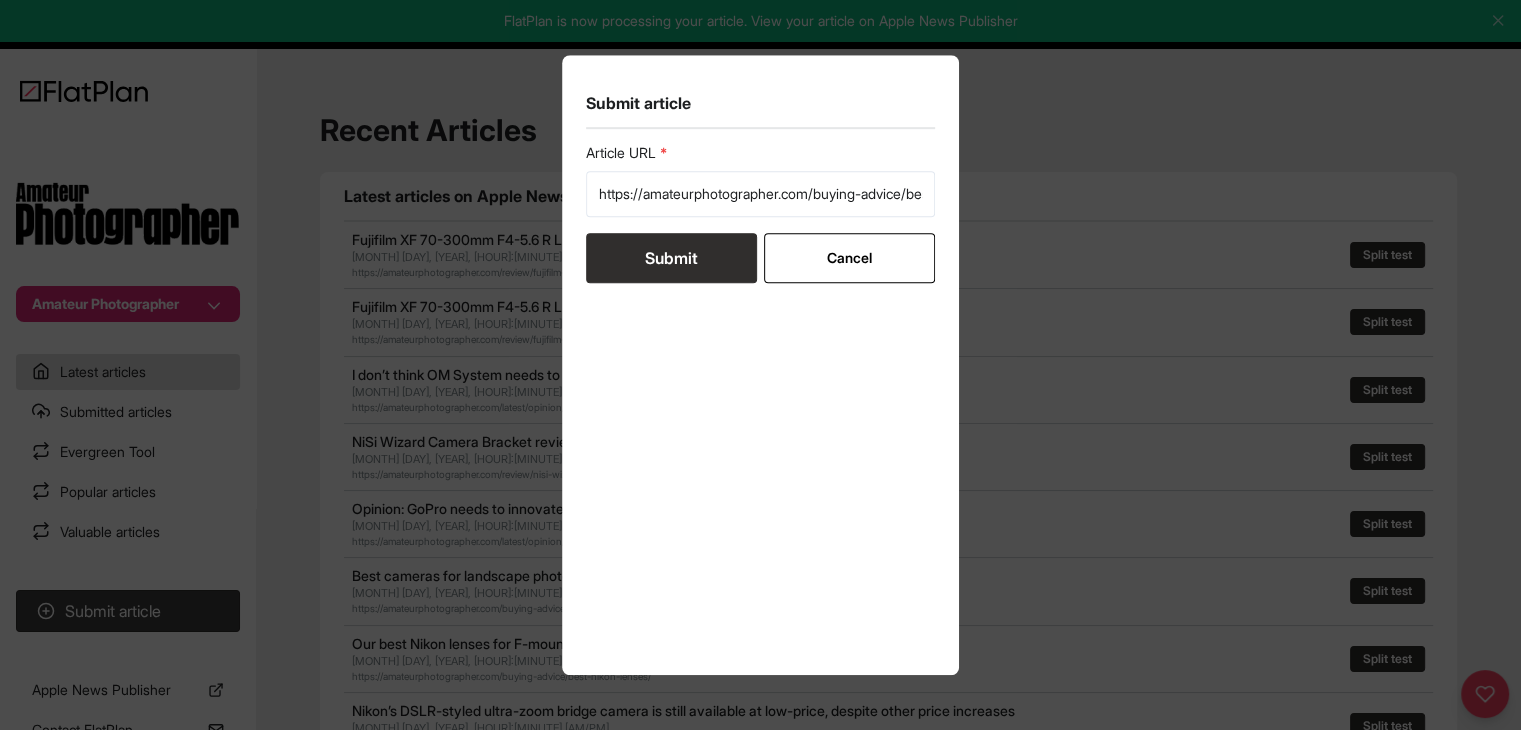 click on "Submit" at bounding box center [671, 258] 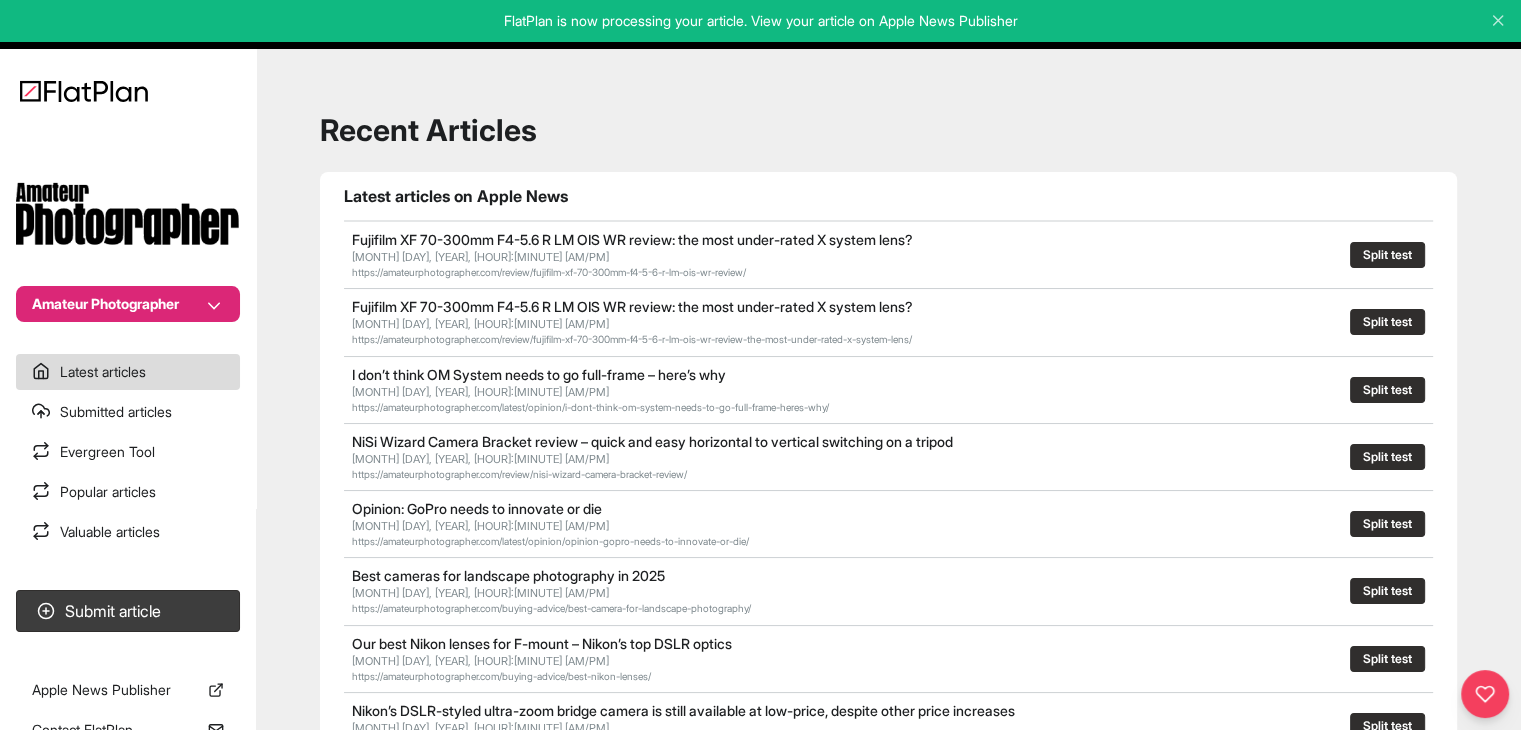click on "Amateur Photographer" at bounding box center [128, 224] 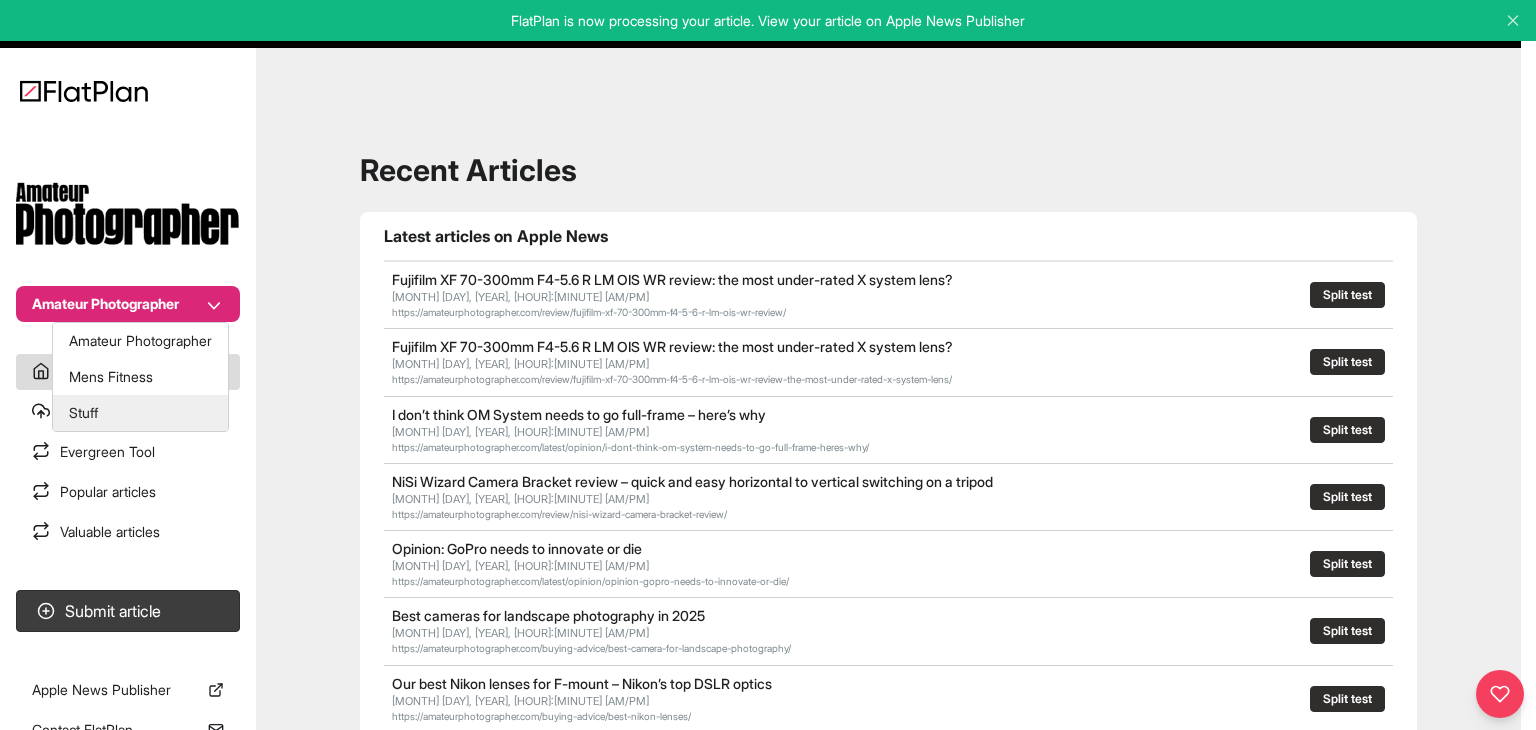 click on "Stuff" at bounding box center [140, 413] 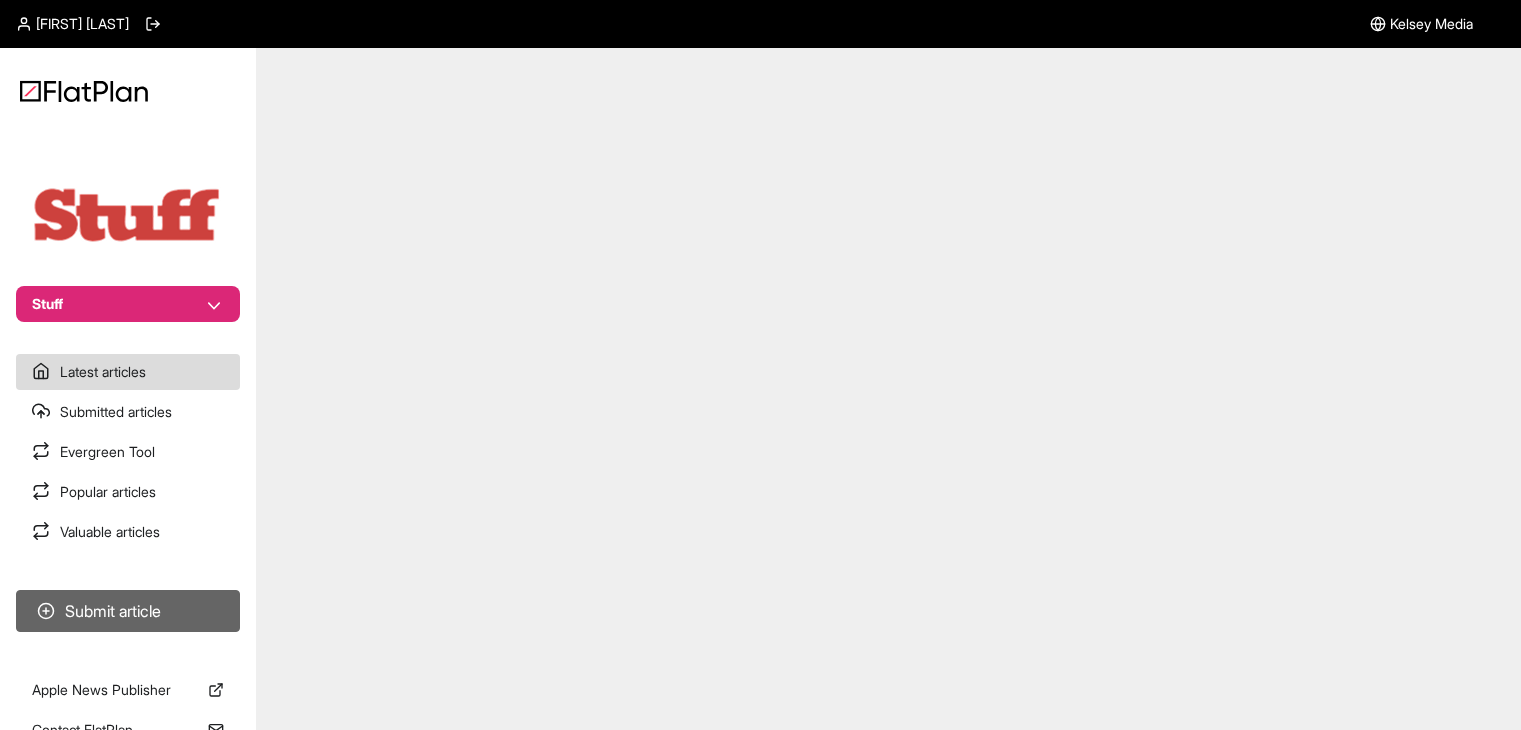 scroll, scrollTop: 0, scrollLeft: 0, axis: both 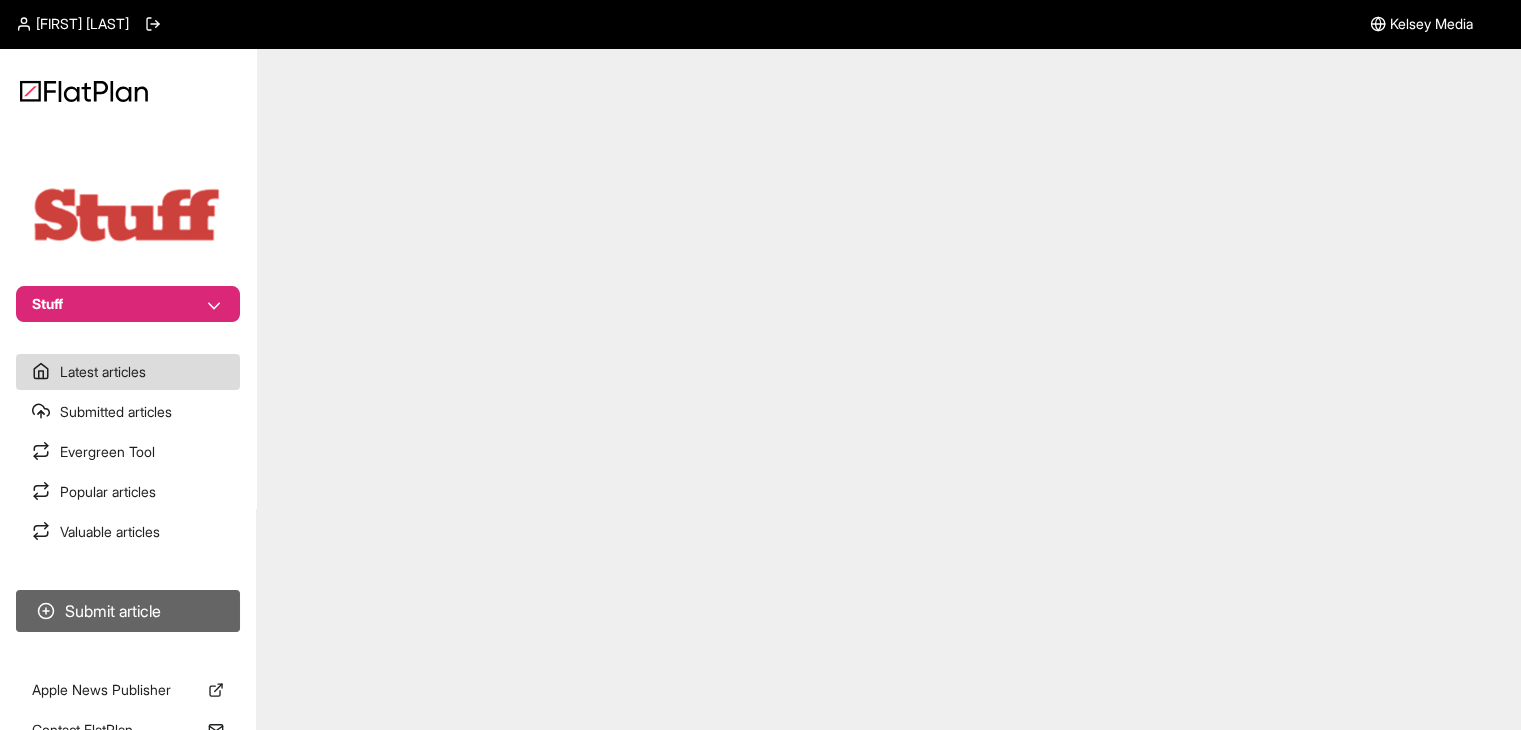 click on "Submit article" at bounding box center [128, 611] 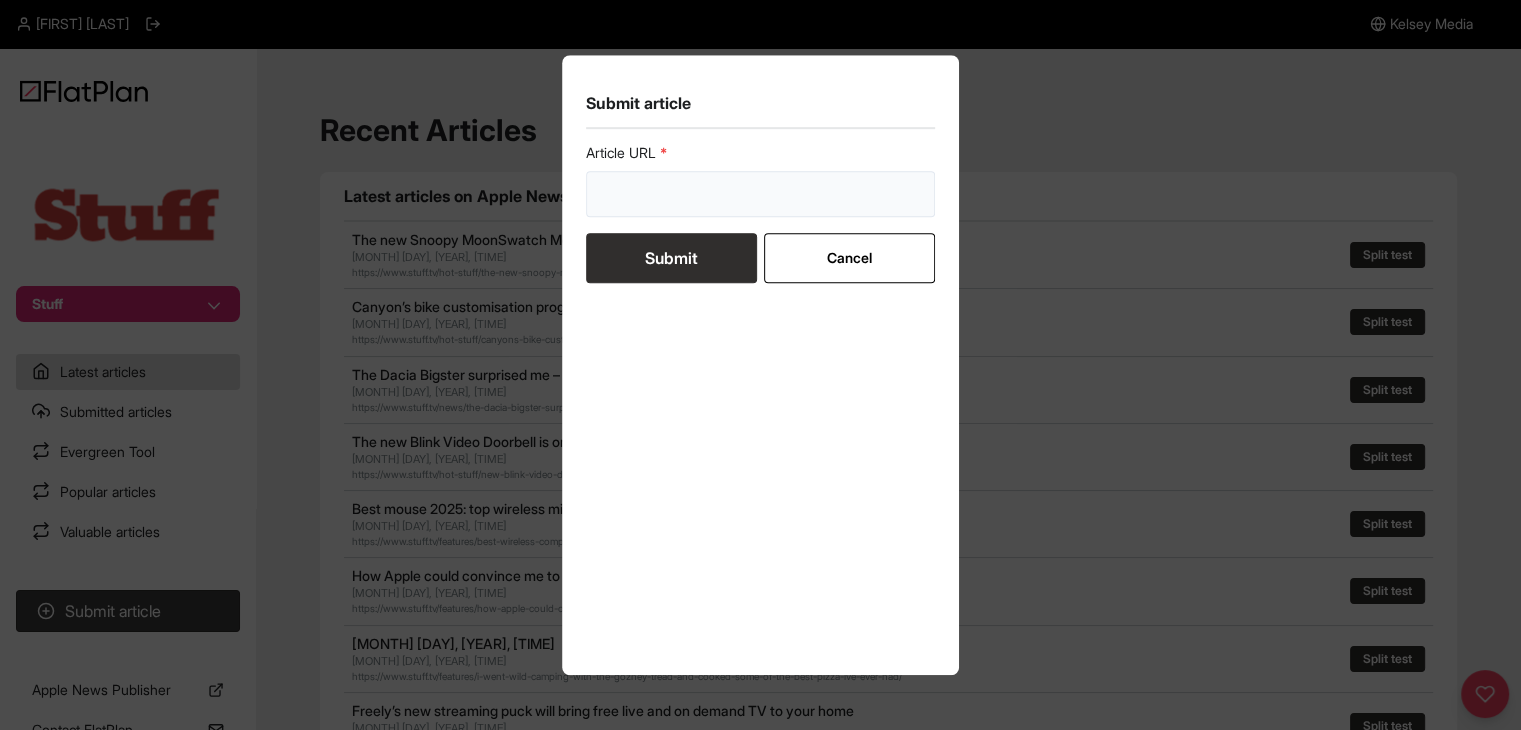 click at bounding box center [761, 194] 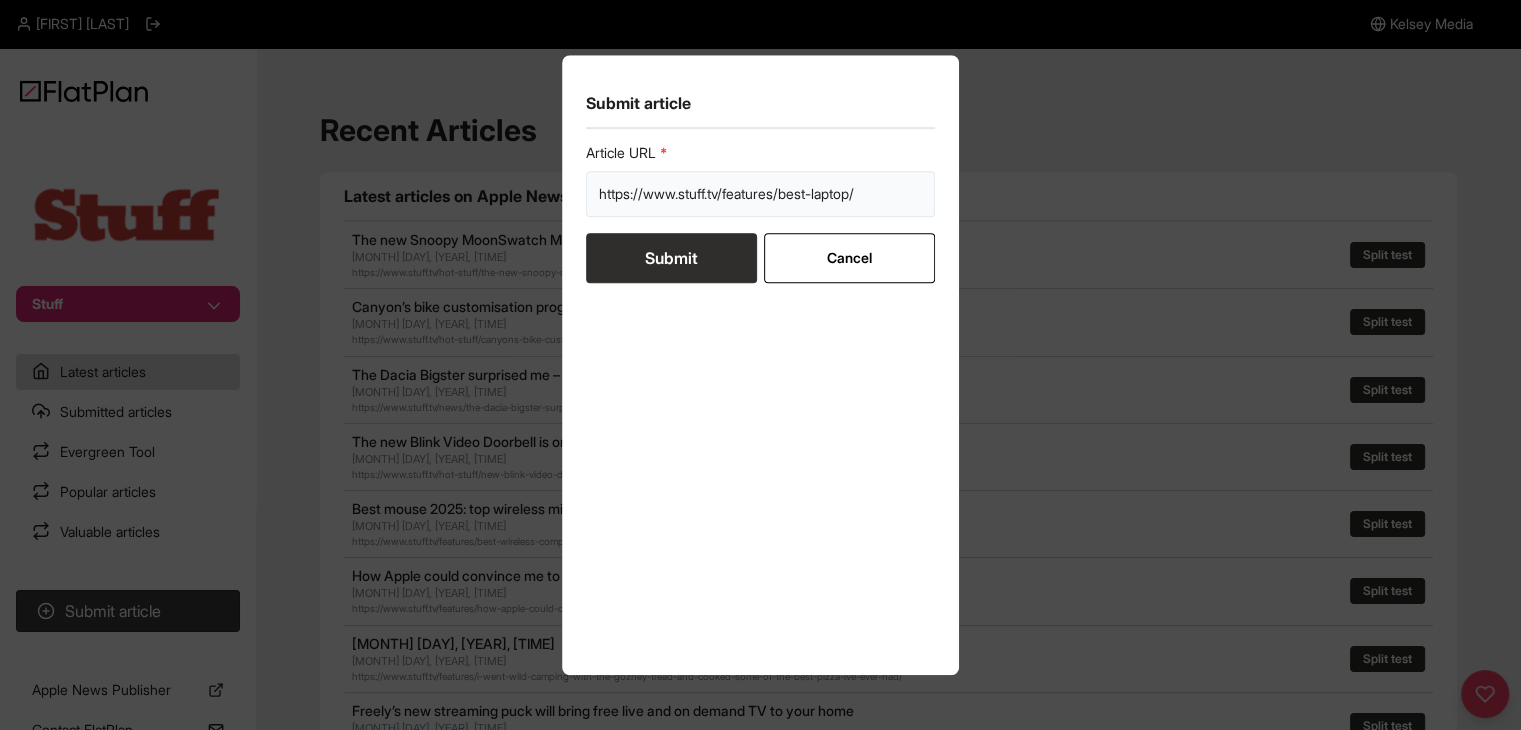 type on "https://www.stuff.tv/features/best-laptop/" 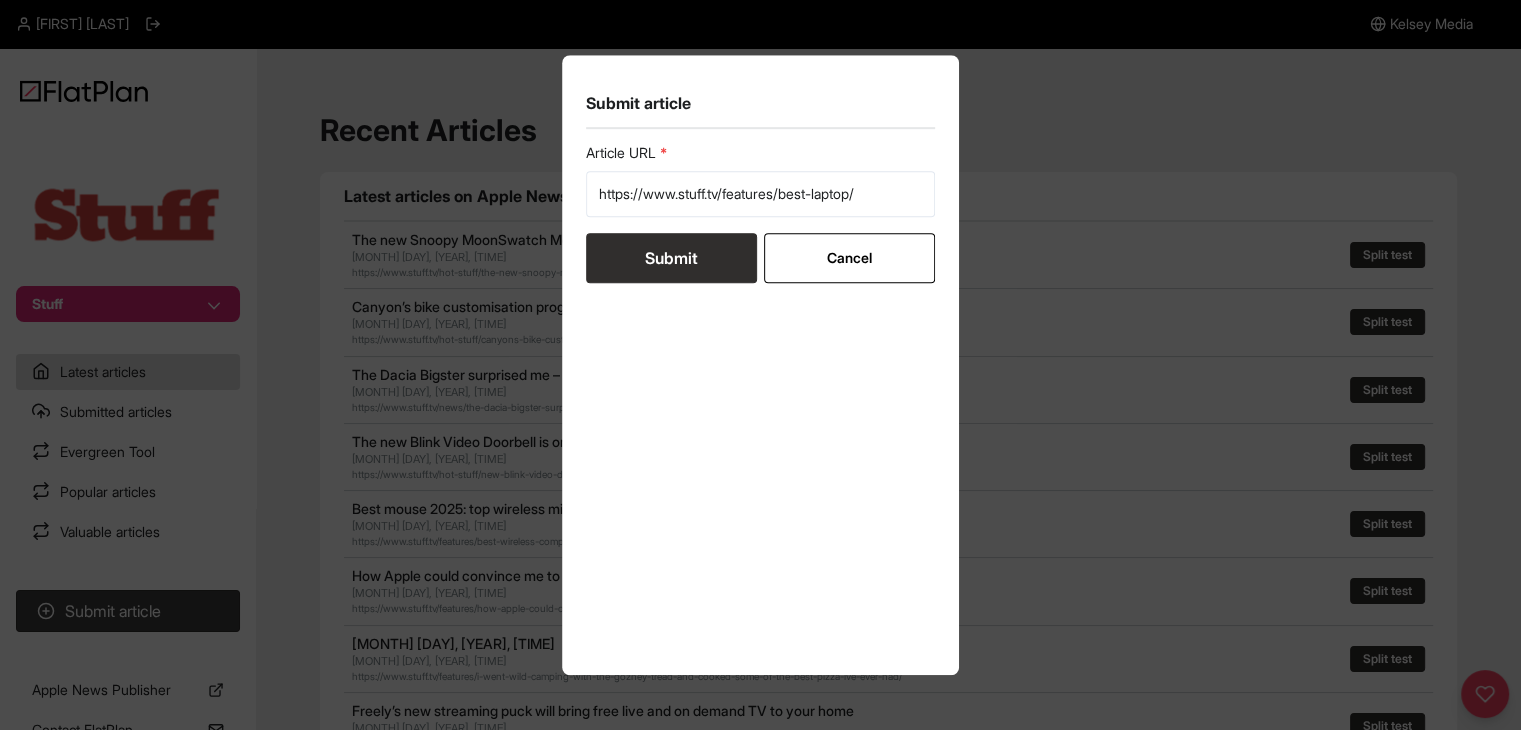 click on "Article URL https://www.stuff.tv/features/best-laptop/ Submit Cancel" at bounding box center (761, 213) 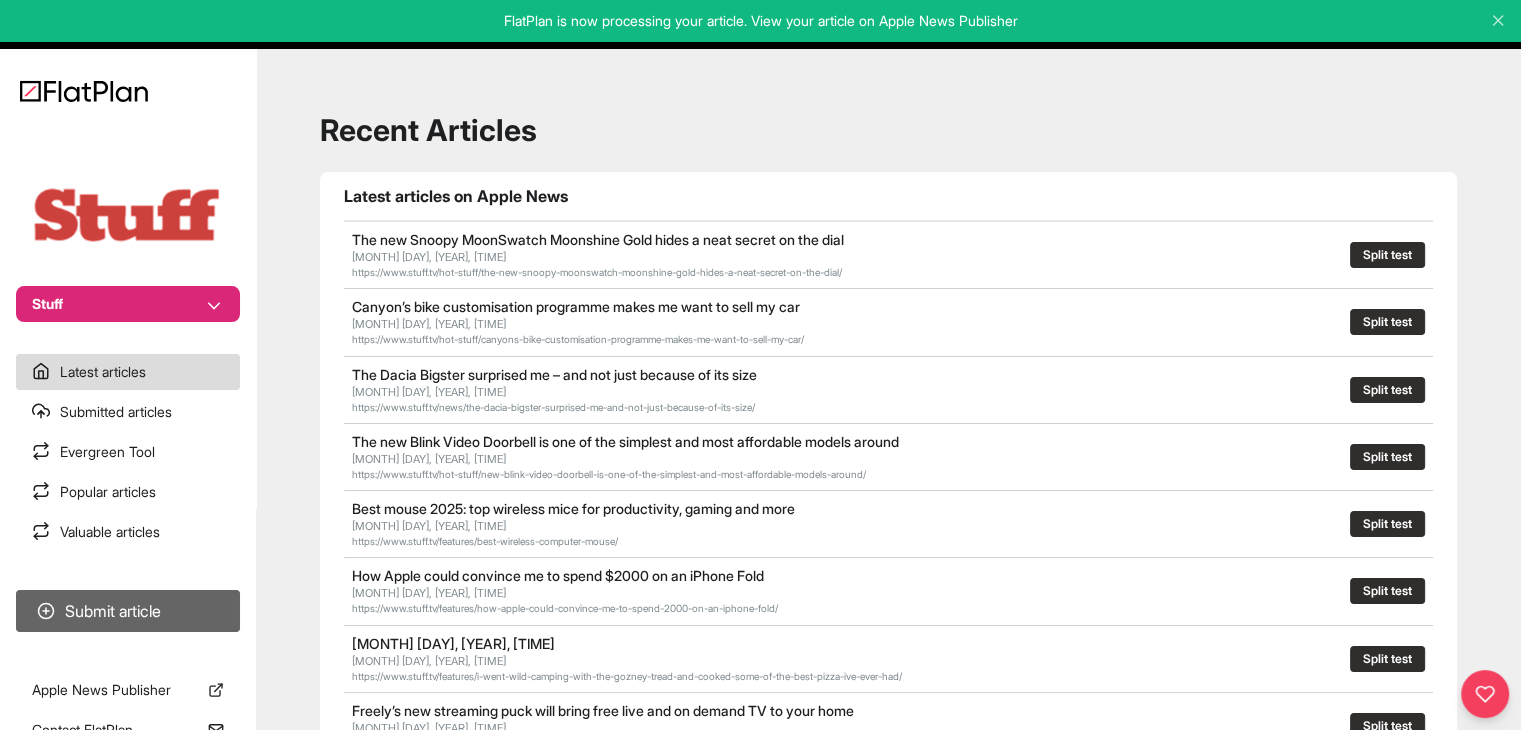 click on "Submit article" at bounding box center [128, 611] 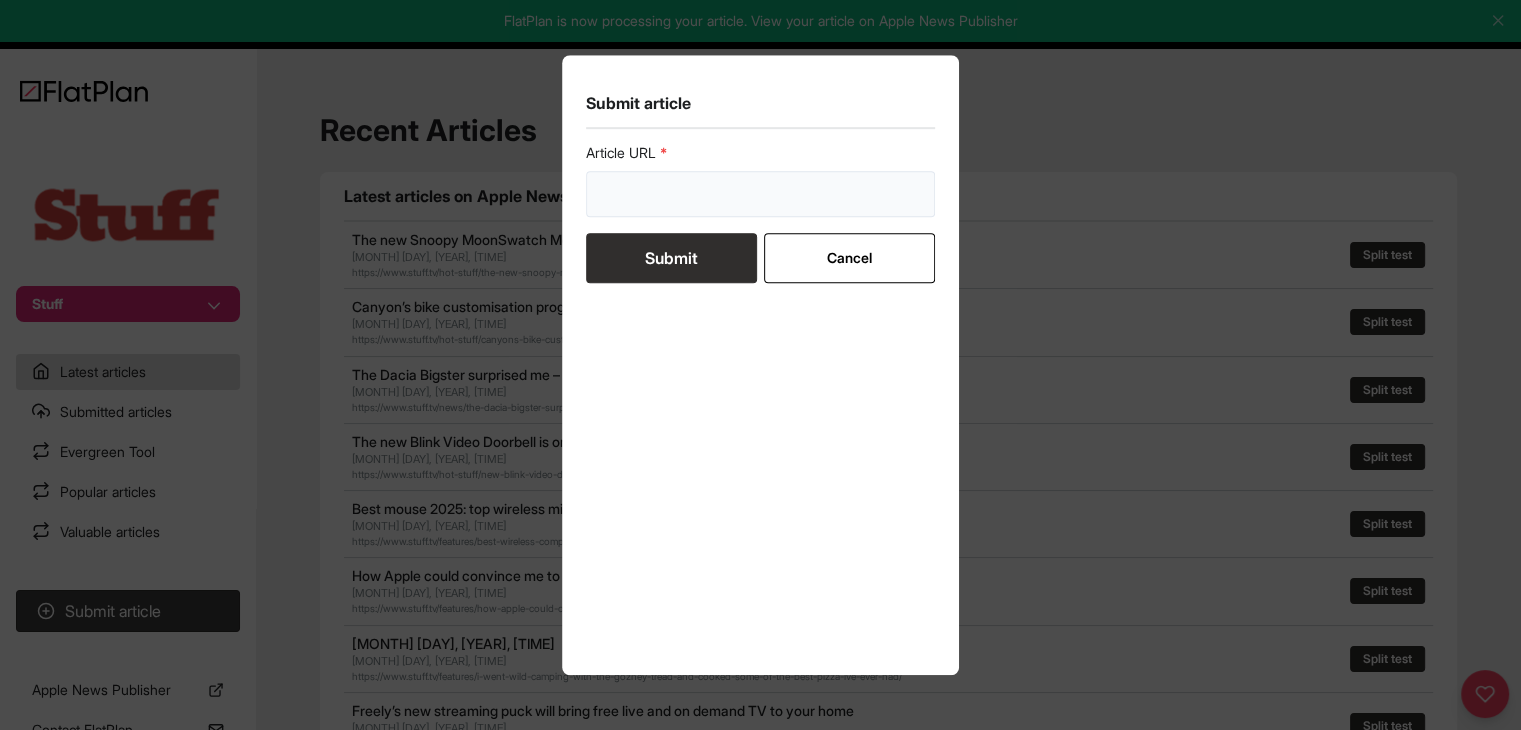 click at bounding box center (761, 194) 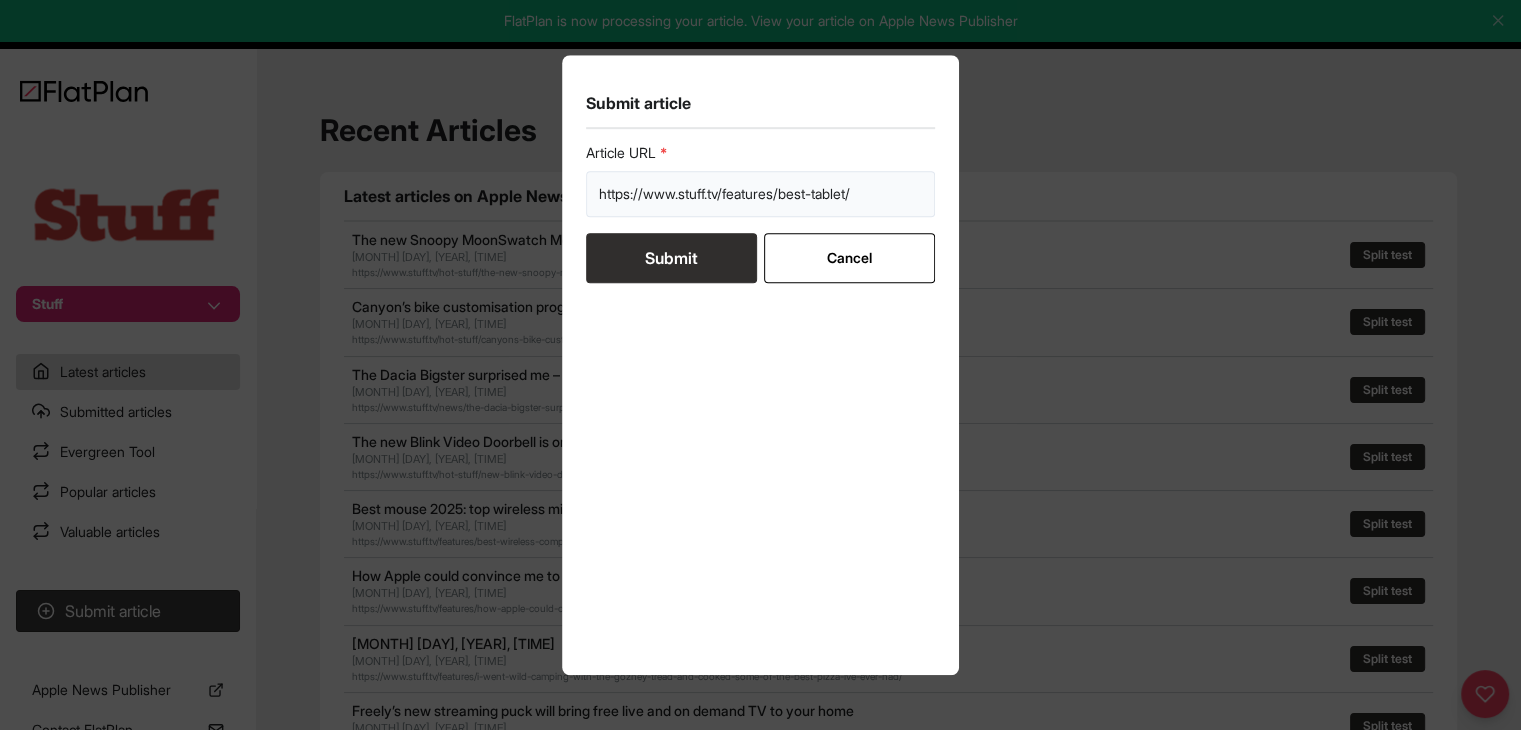 type on "https://www.stuff.tv/features/best-tablet/" 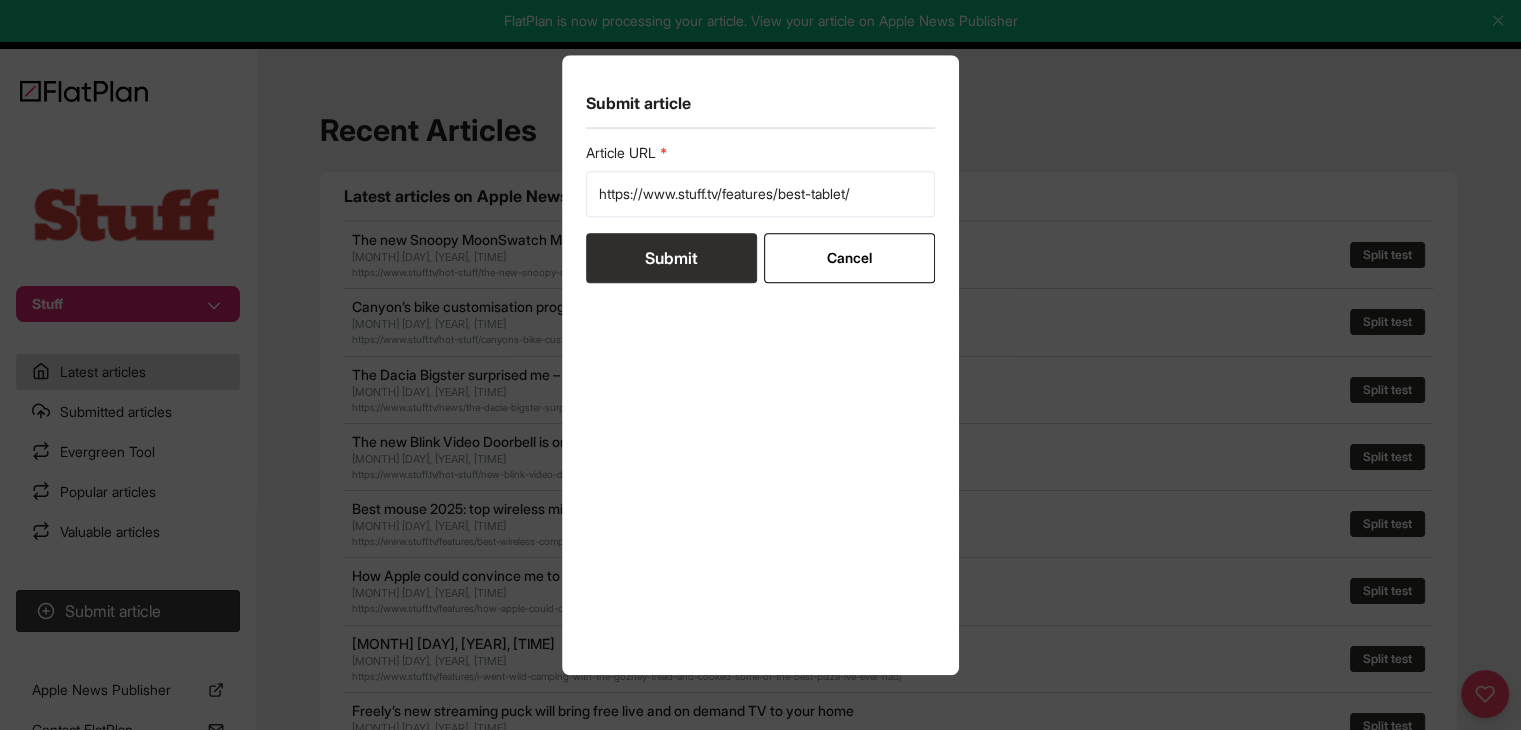click on "Submit" at bounding box center [671, 258] 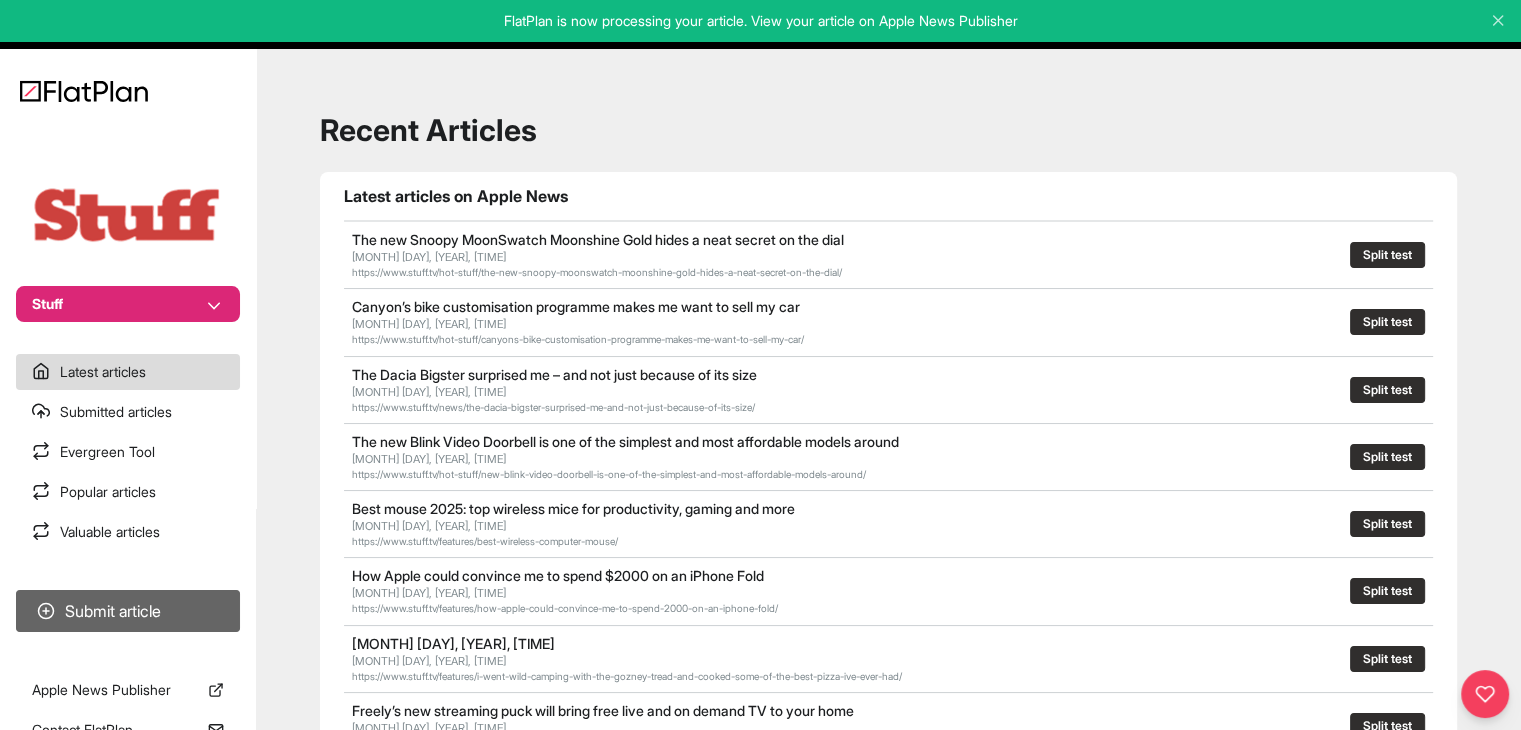 click on "Submit article" at bounding box center (128, 611) 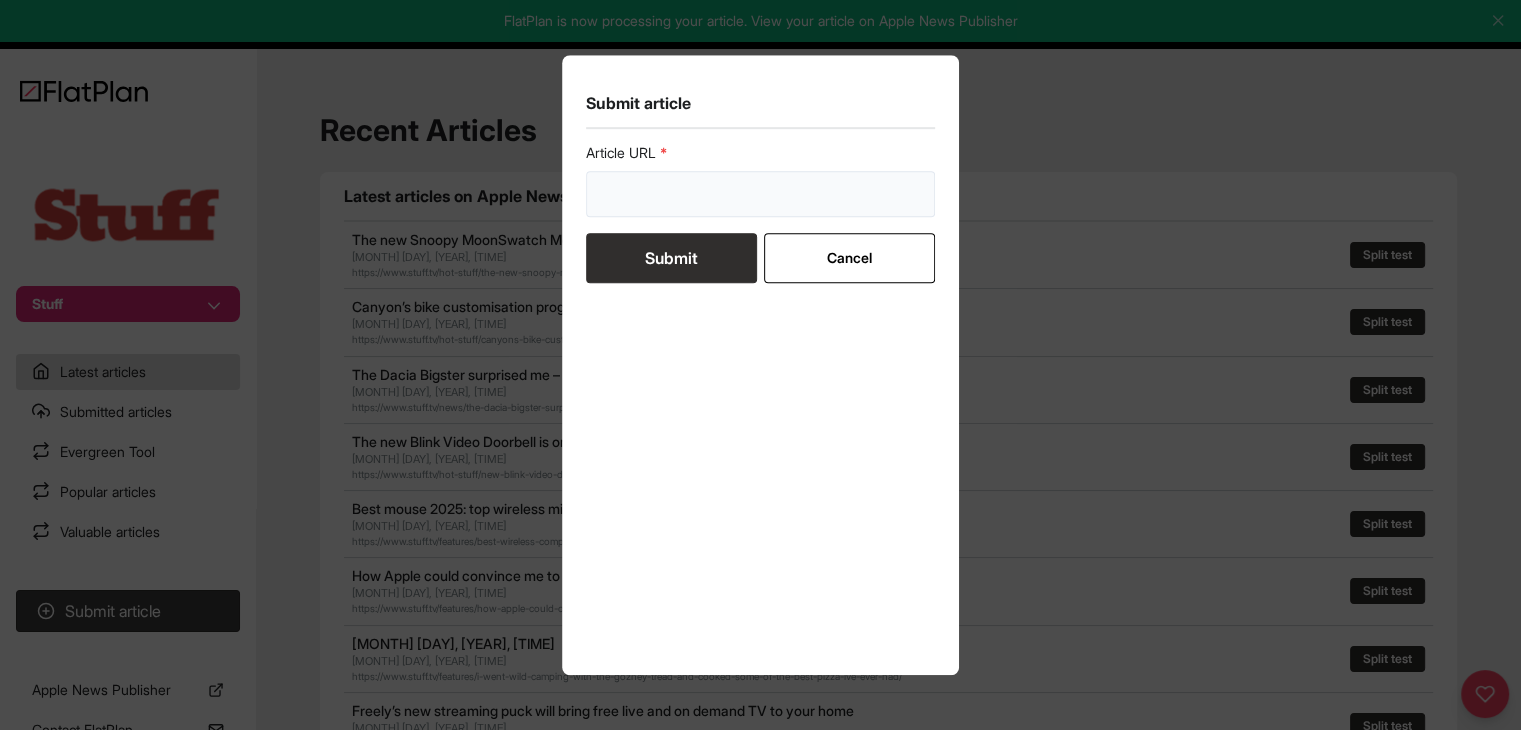 click at bounding box center [761, 194] 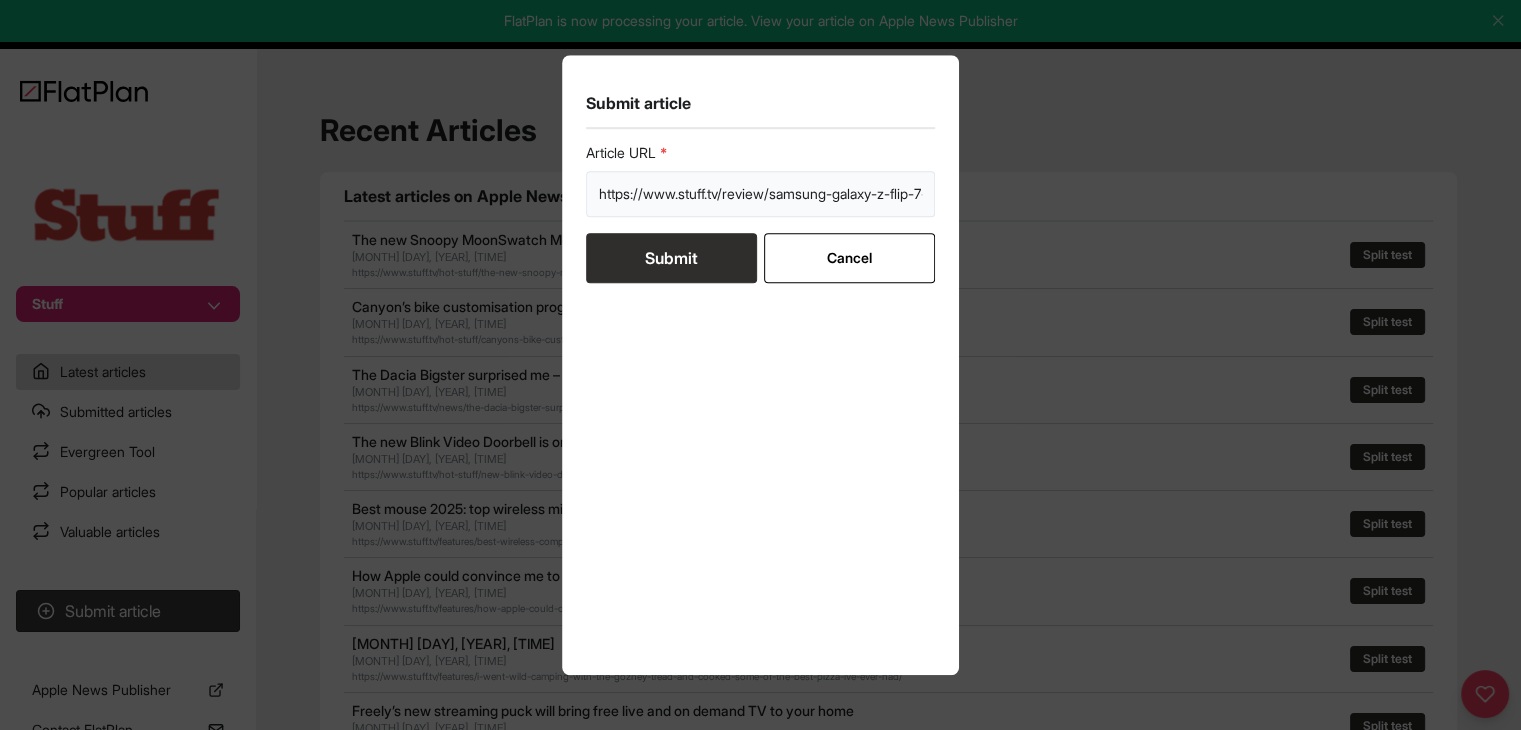 scroll, scrollTop: 0, scrollLeft: 79, axis: horizontal 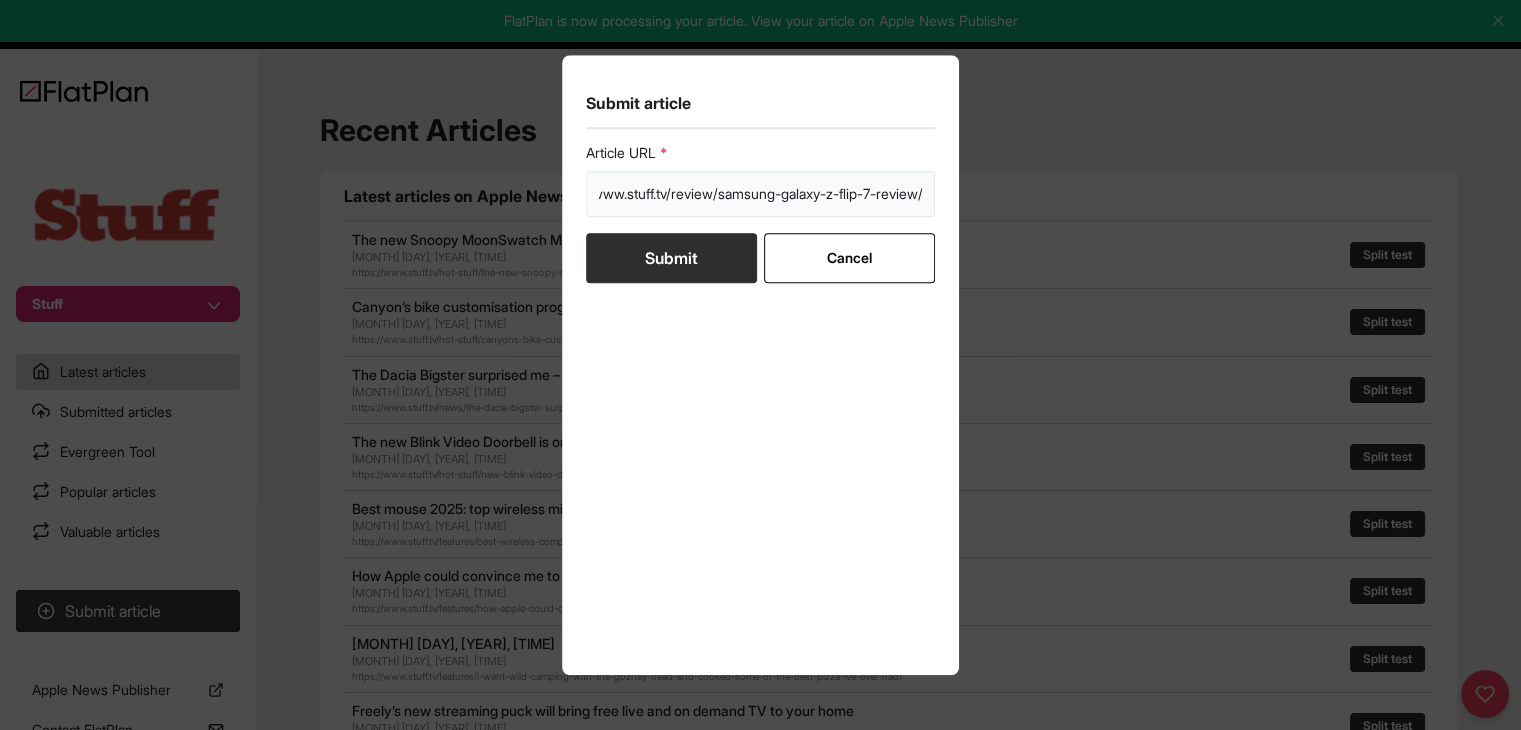 type on "https://www.stuff.tv/review/samsung-galaxy-z-flip-7-review/" 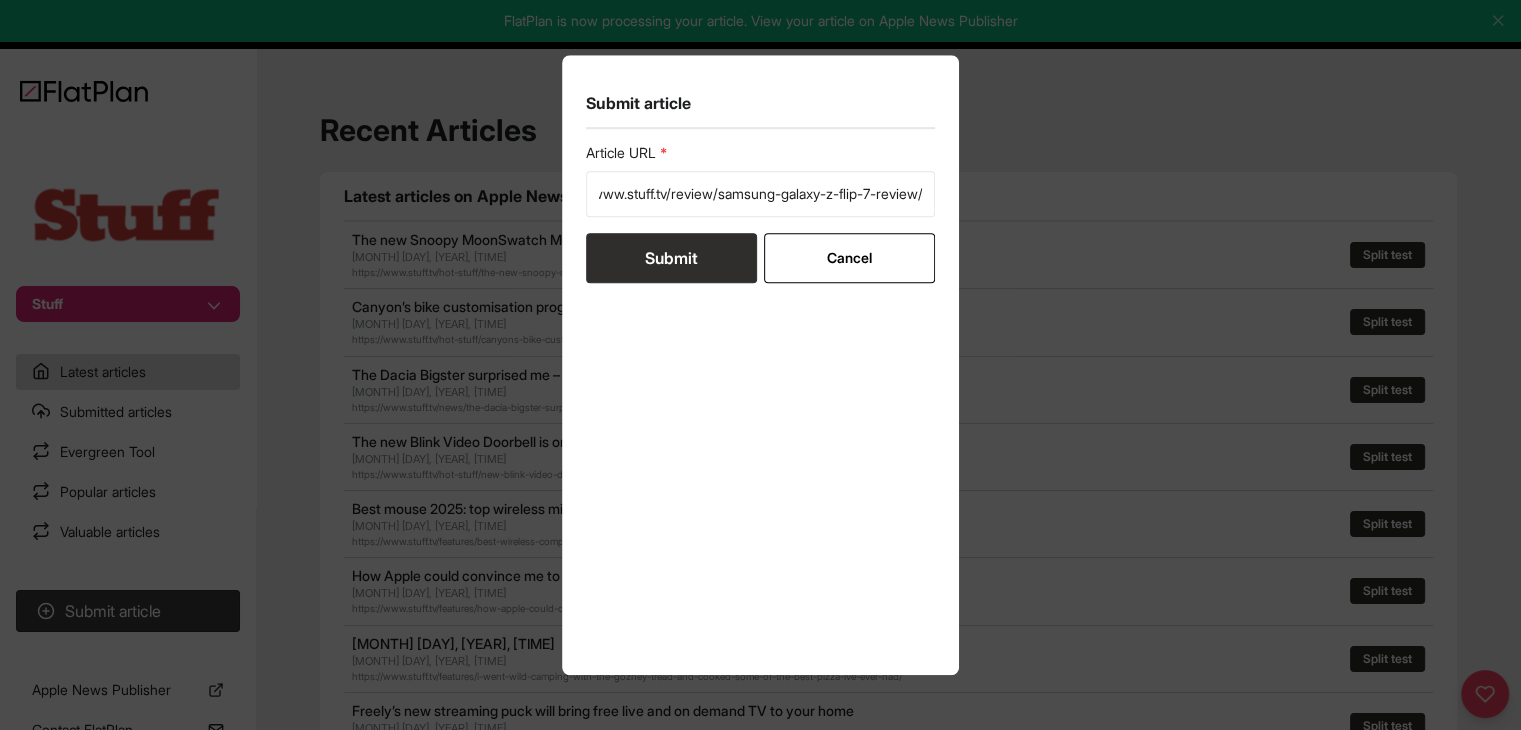 click on "Submit" at bounding box center (671, 258) 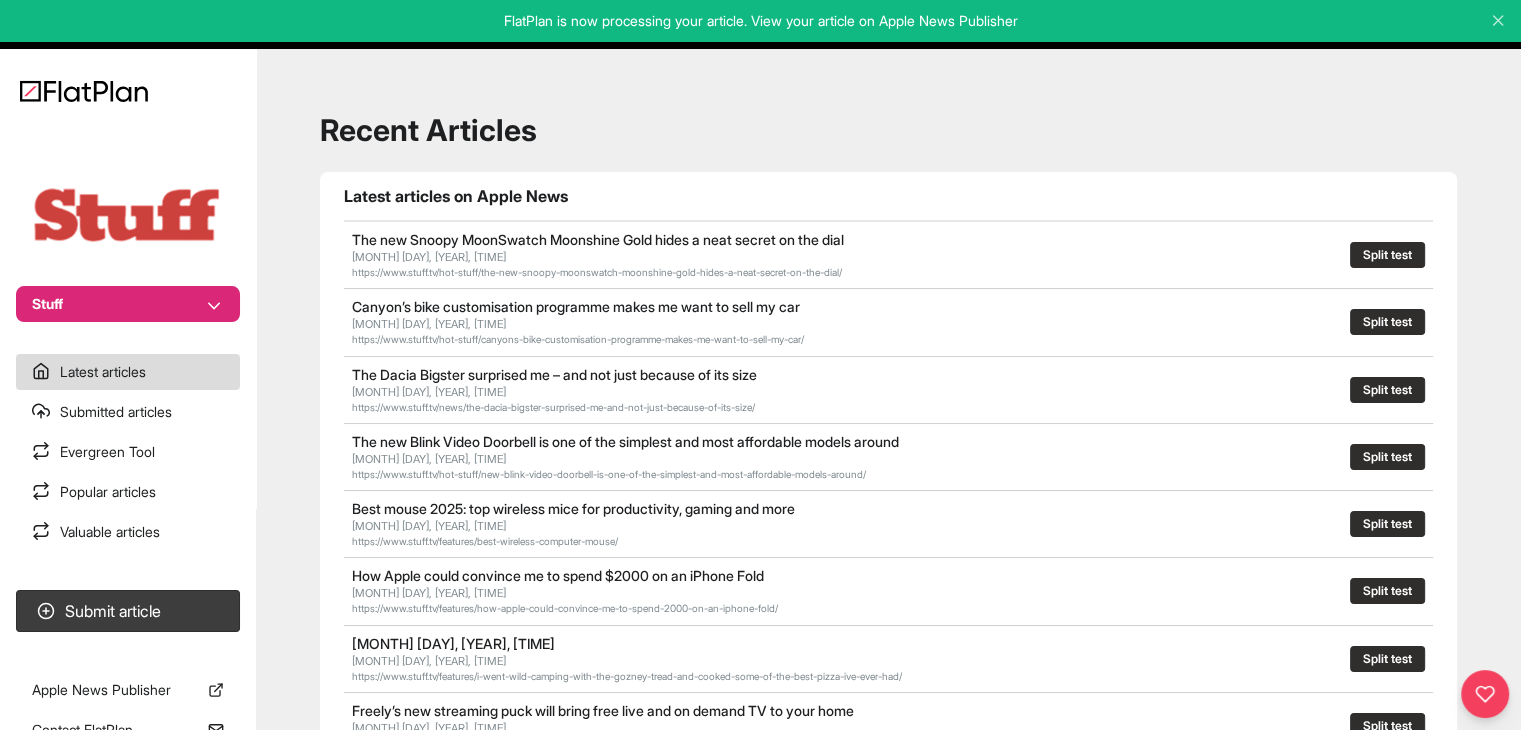 click on "Stuff" at bounding box center [128, 304] 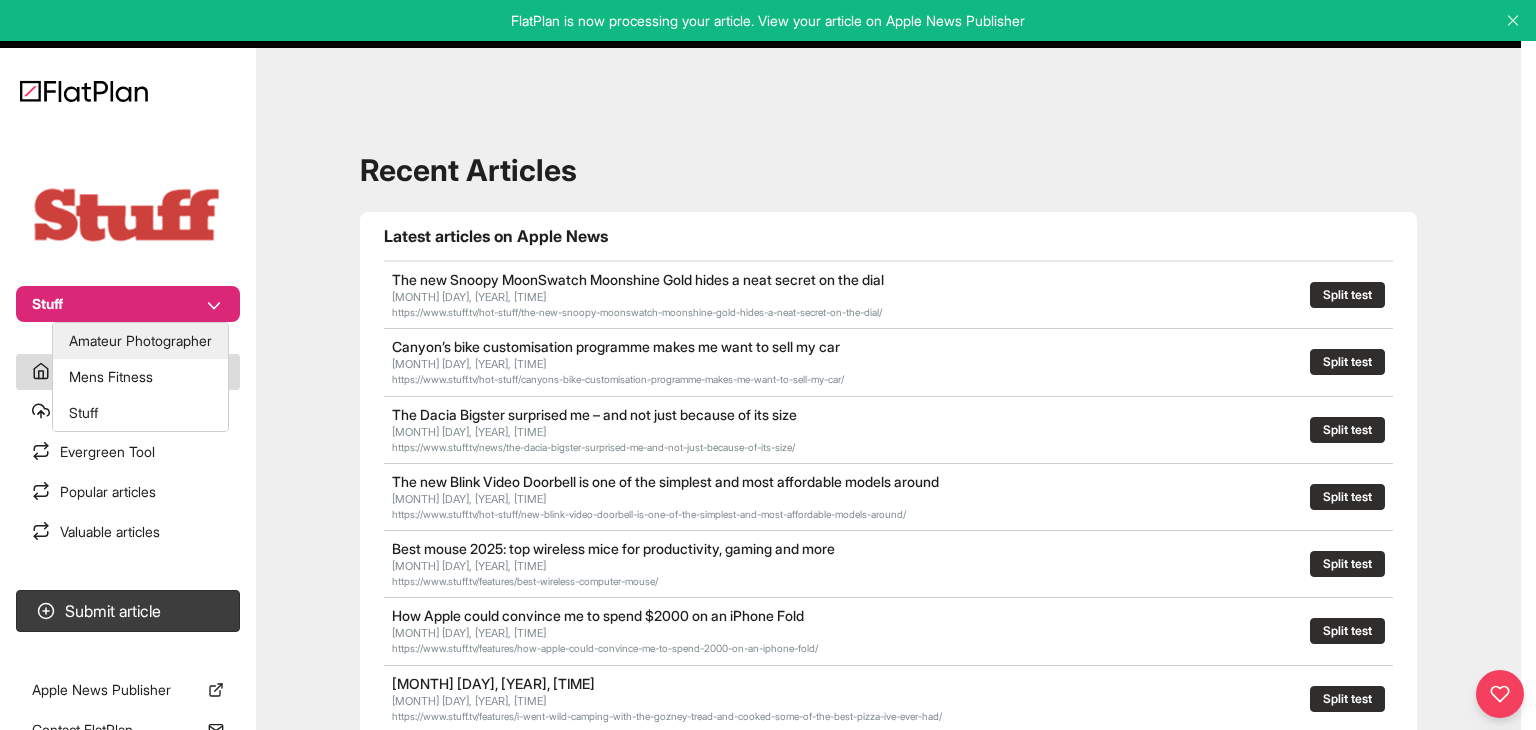 click on "Mens Fitness" at bounding box center [140, 377] 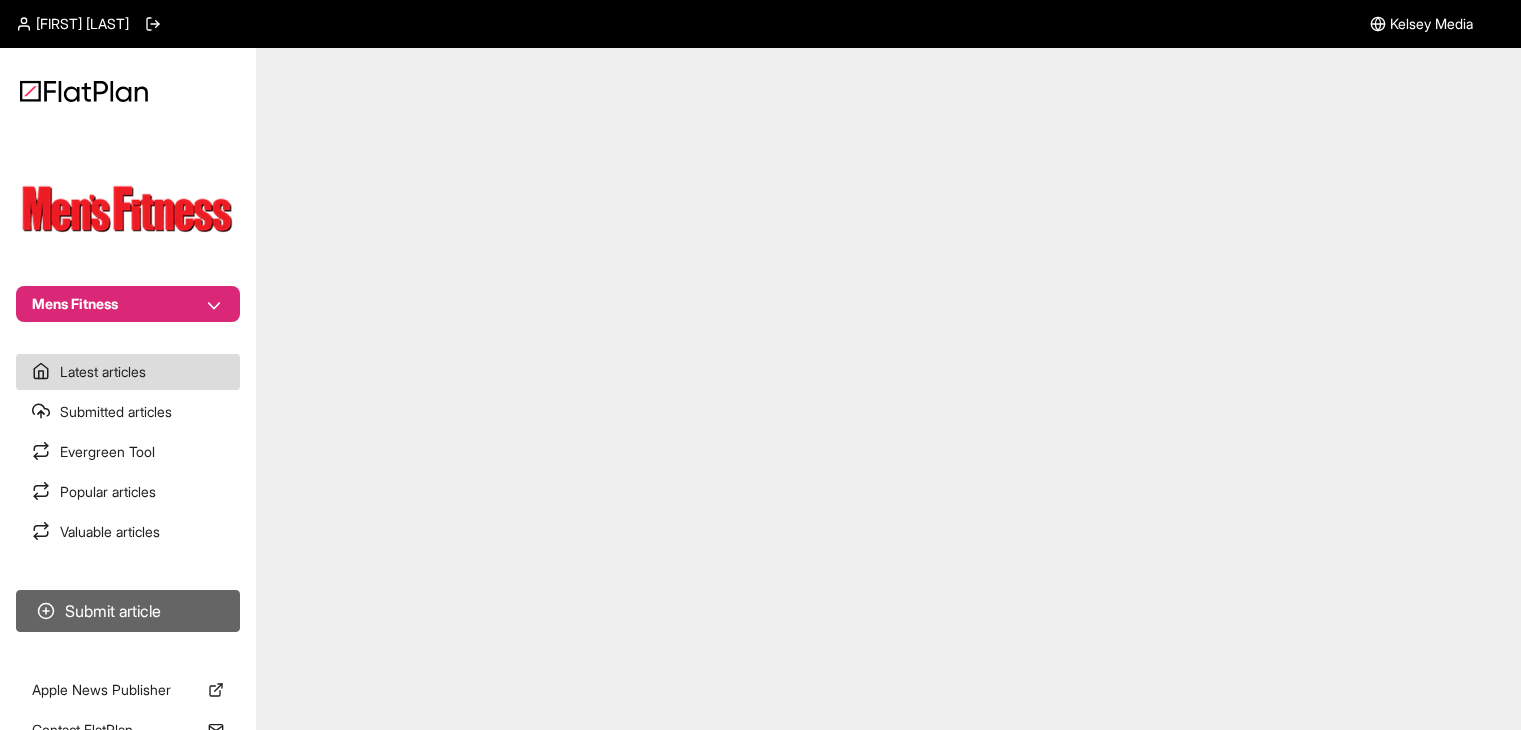 scroll, scrollTop: 0, scrollLeft: 0, axis: both 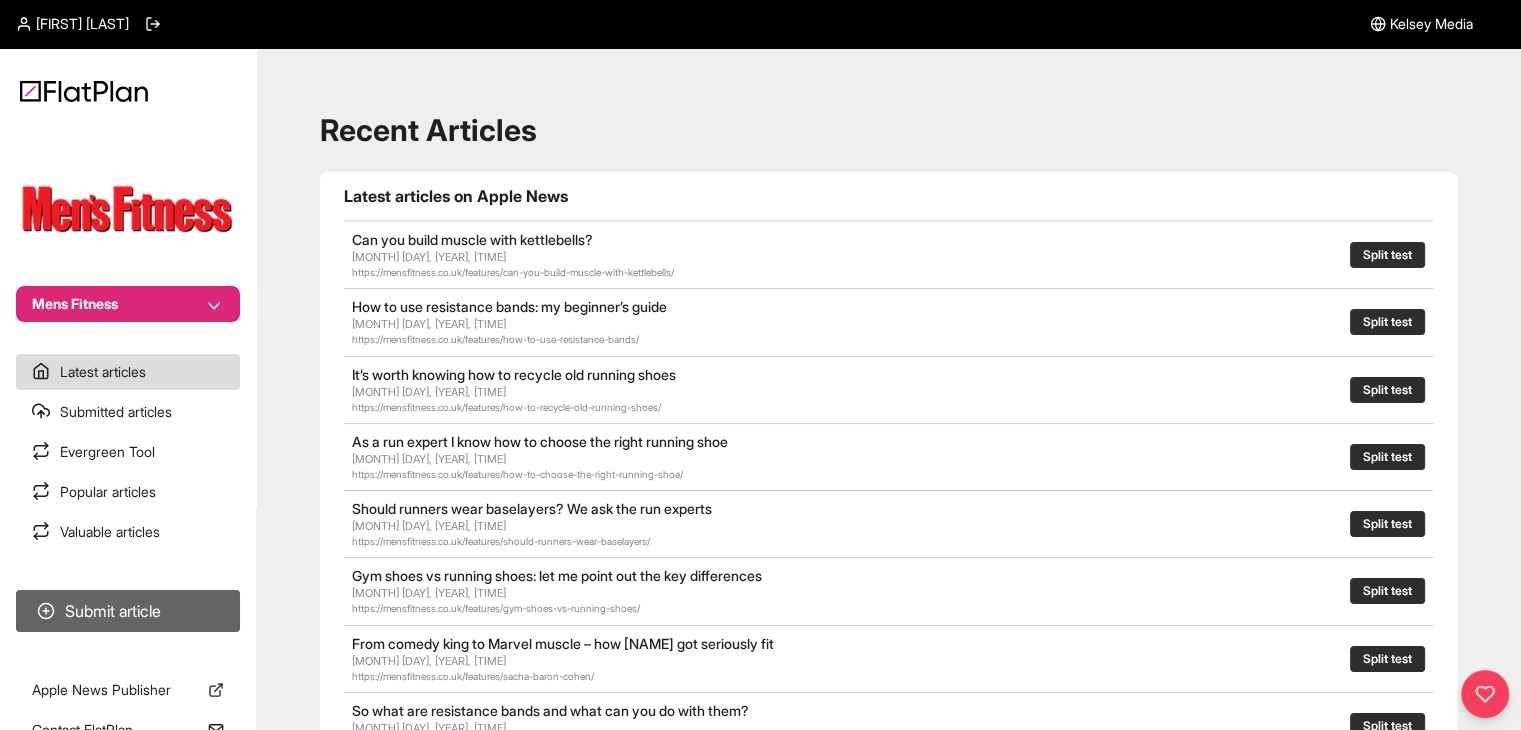 click on "Submit article" at bounding box center [128, 611] 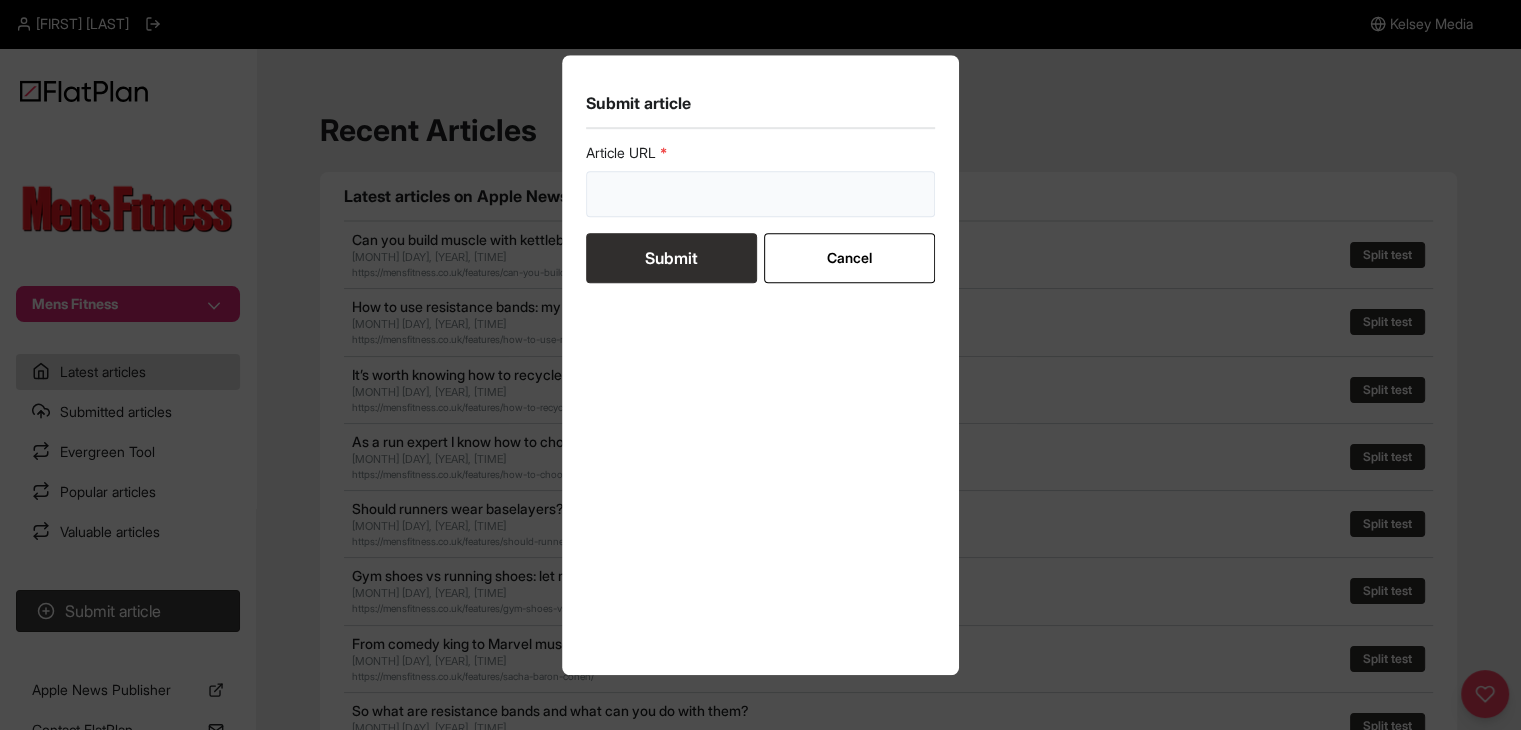 click at bounding box center [761, 194] 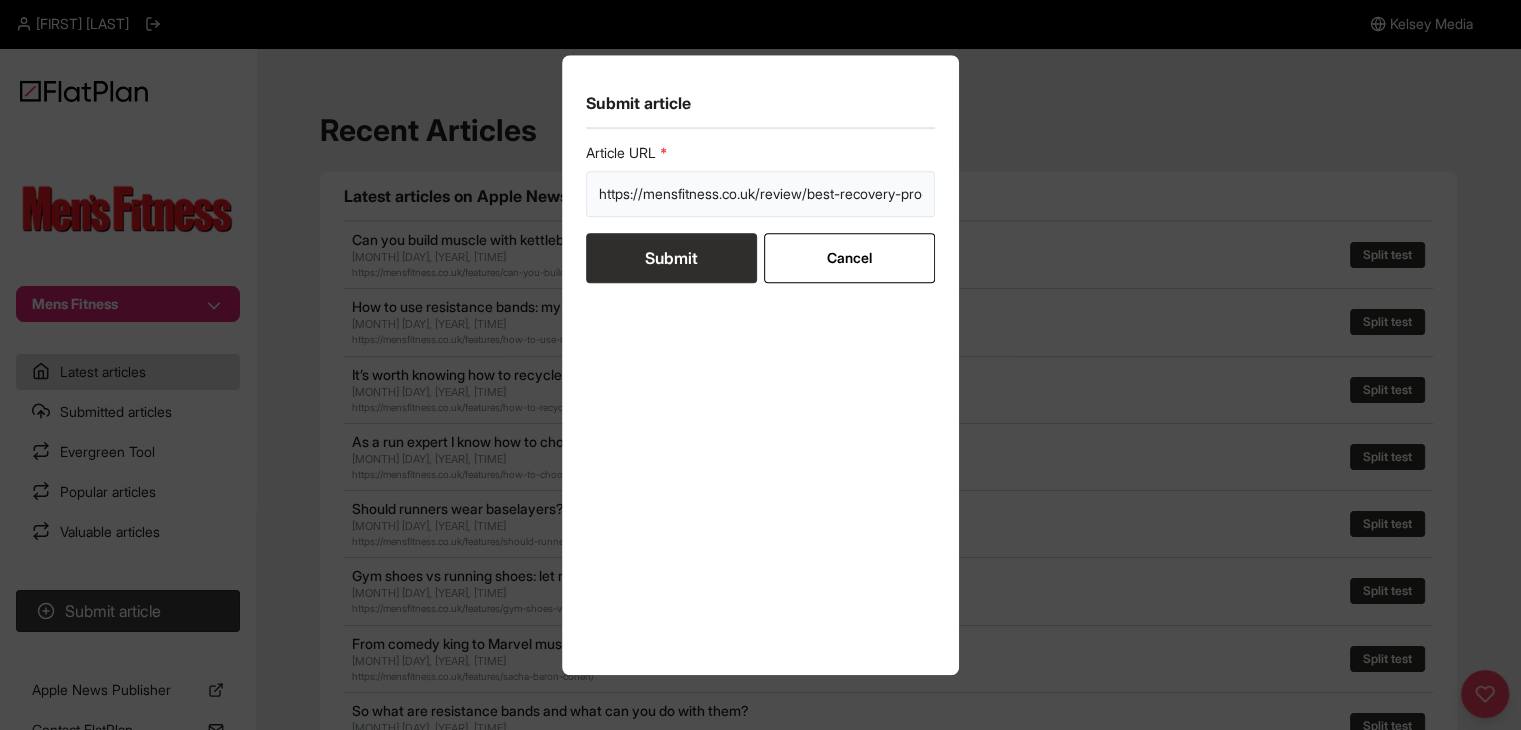 scroll, scrollTop: 0, scrollLeft: 60, axis: horizontal 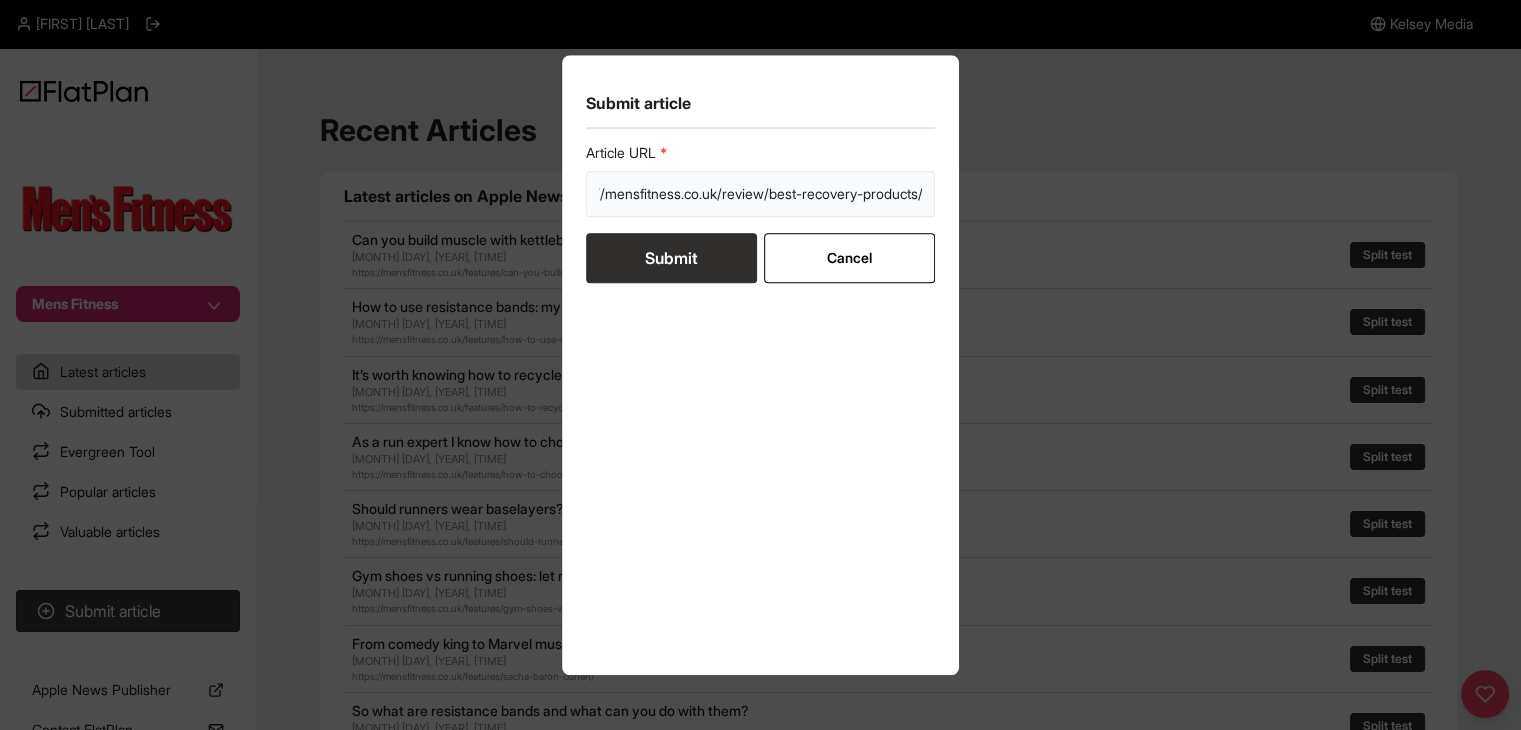 type on "https://mensfitness.co.uk/review/best-recovery-products/" 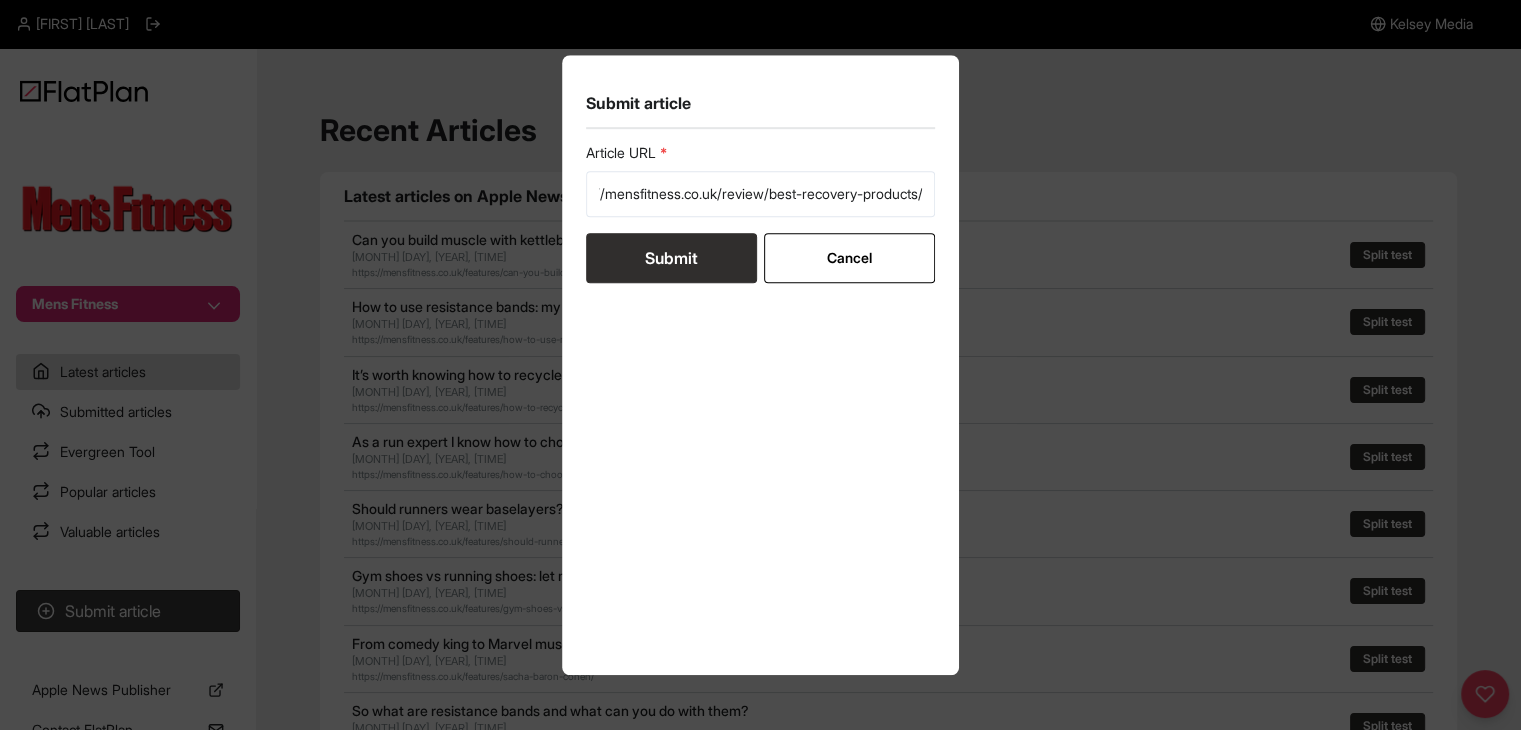 type 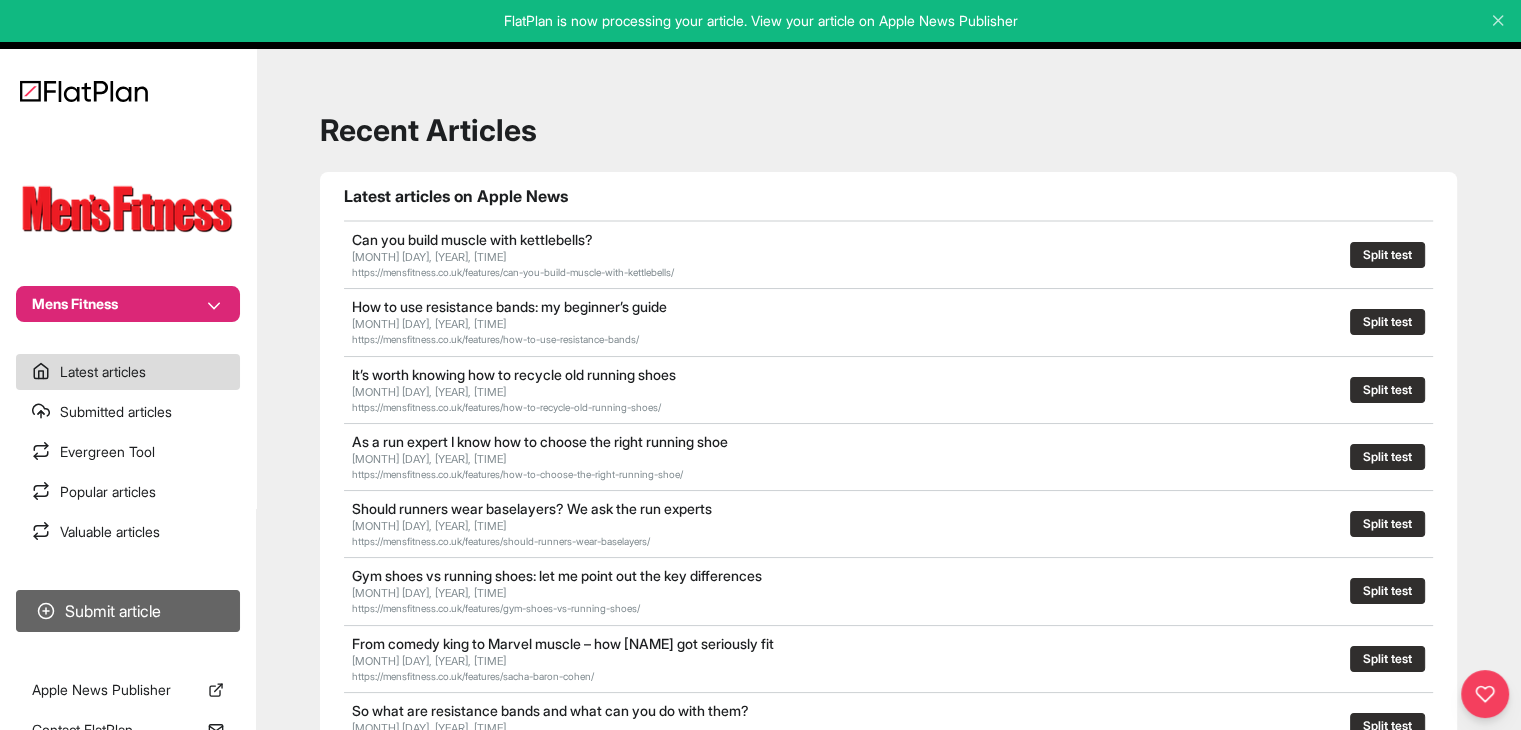 click on "Submit article" at bounding box center (128, 611) 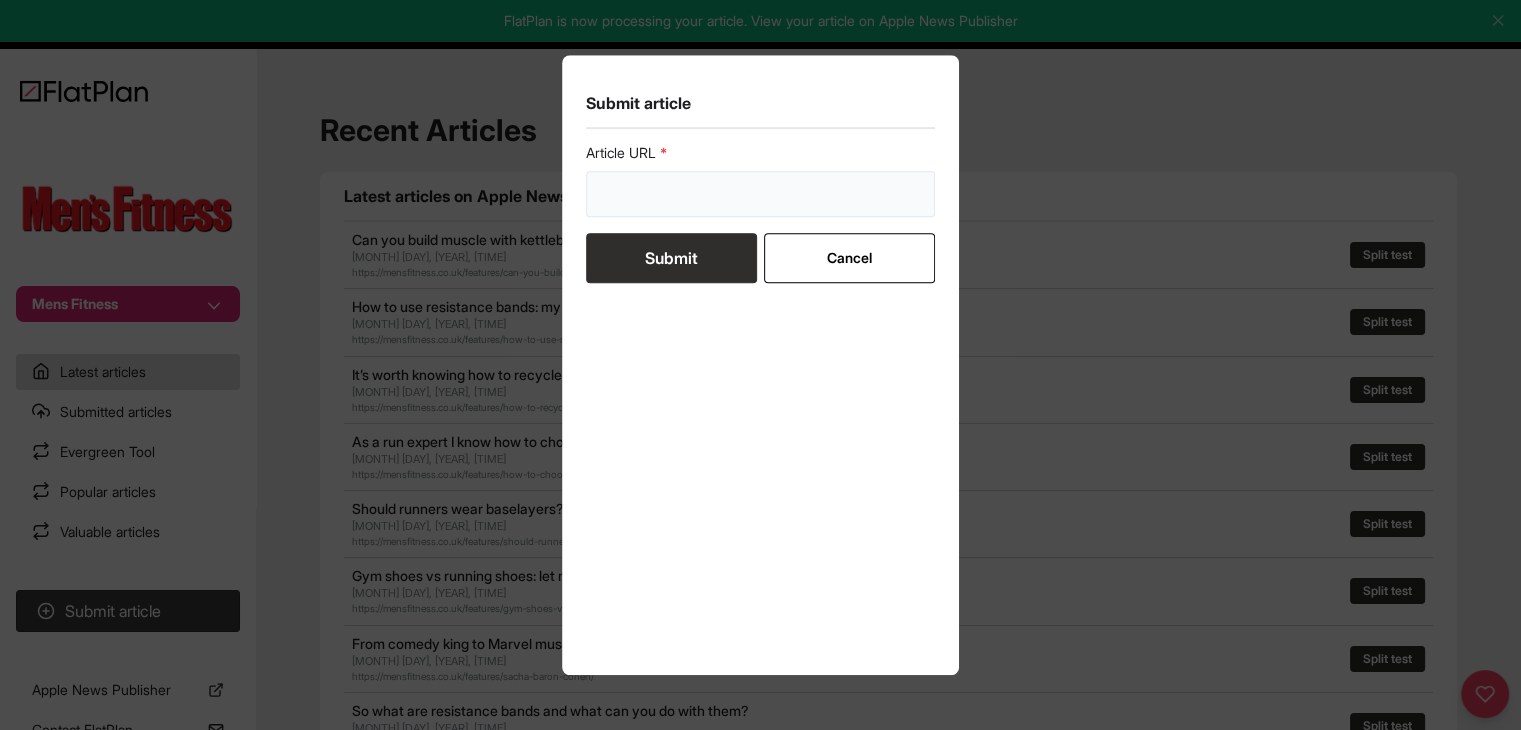 click at bounding box center [761, 194] 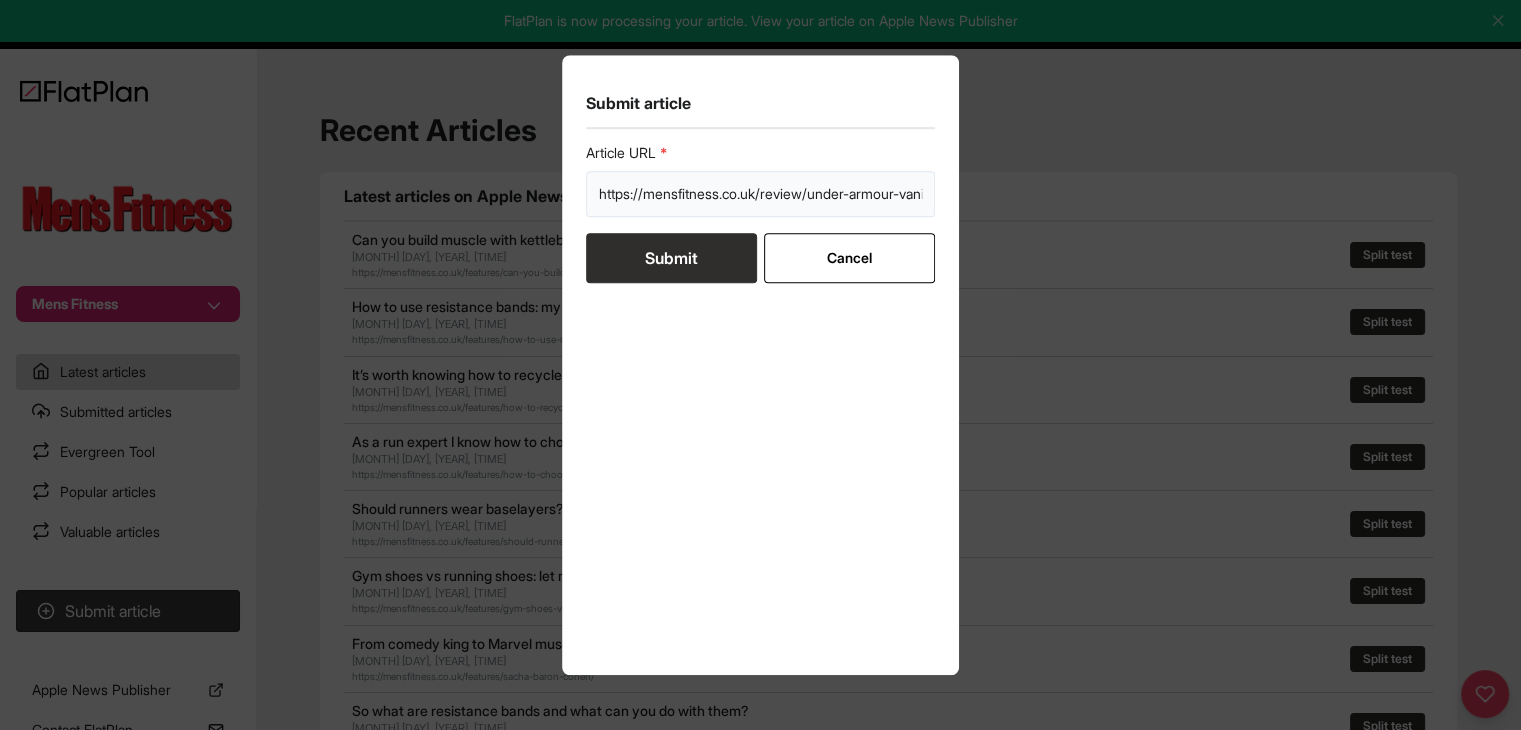 scroll, scrollTop: 0, scrollLeft: 173, axis: horizontal 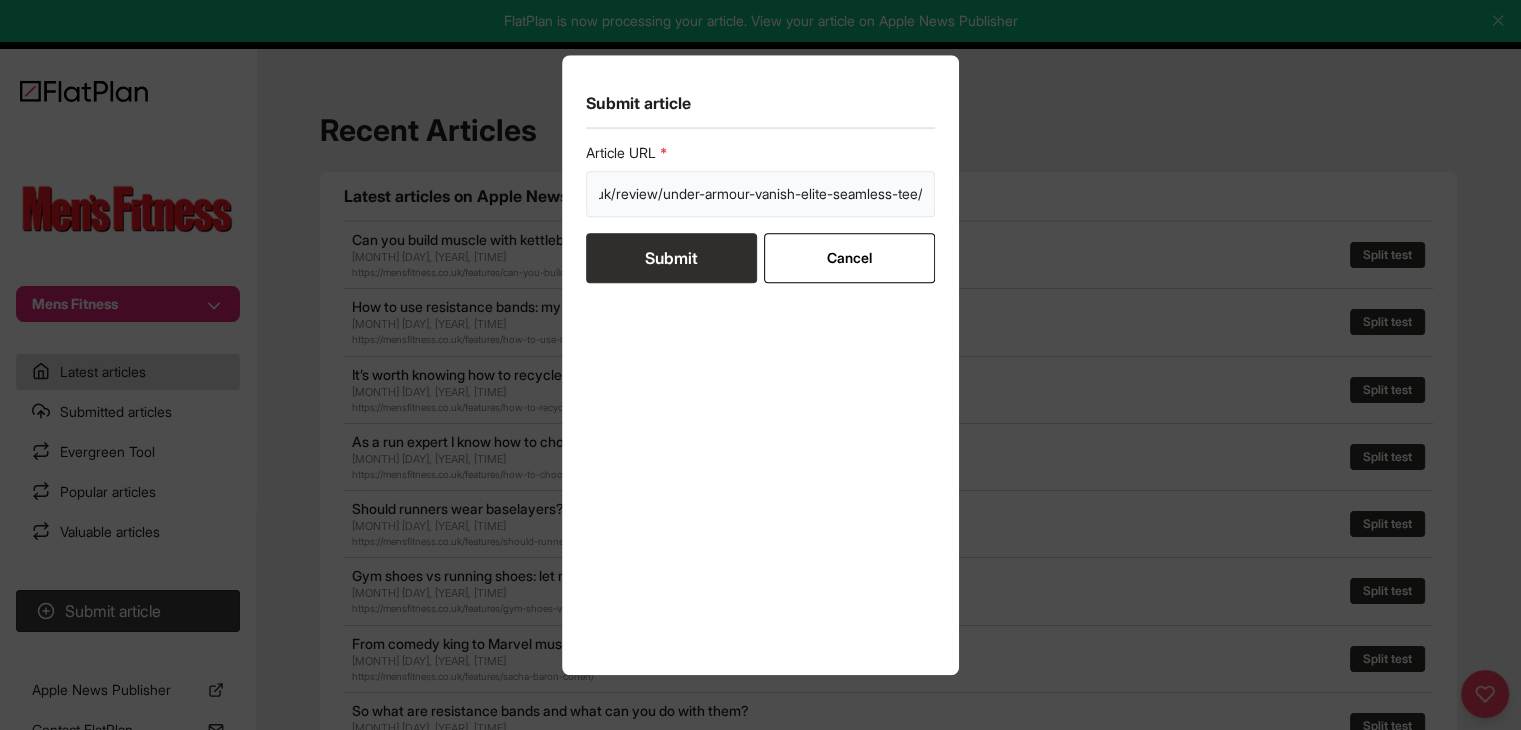 type on "https://mensfitness.co.uk/review/under-armour-vanish-elite-seamless-tee/" 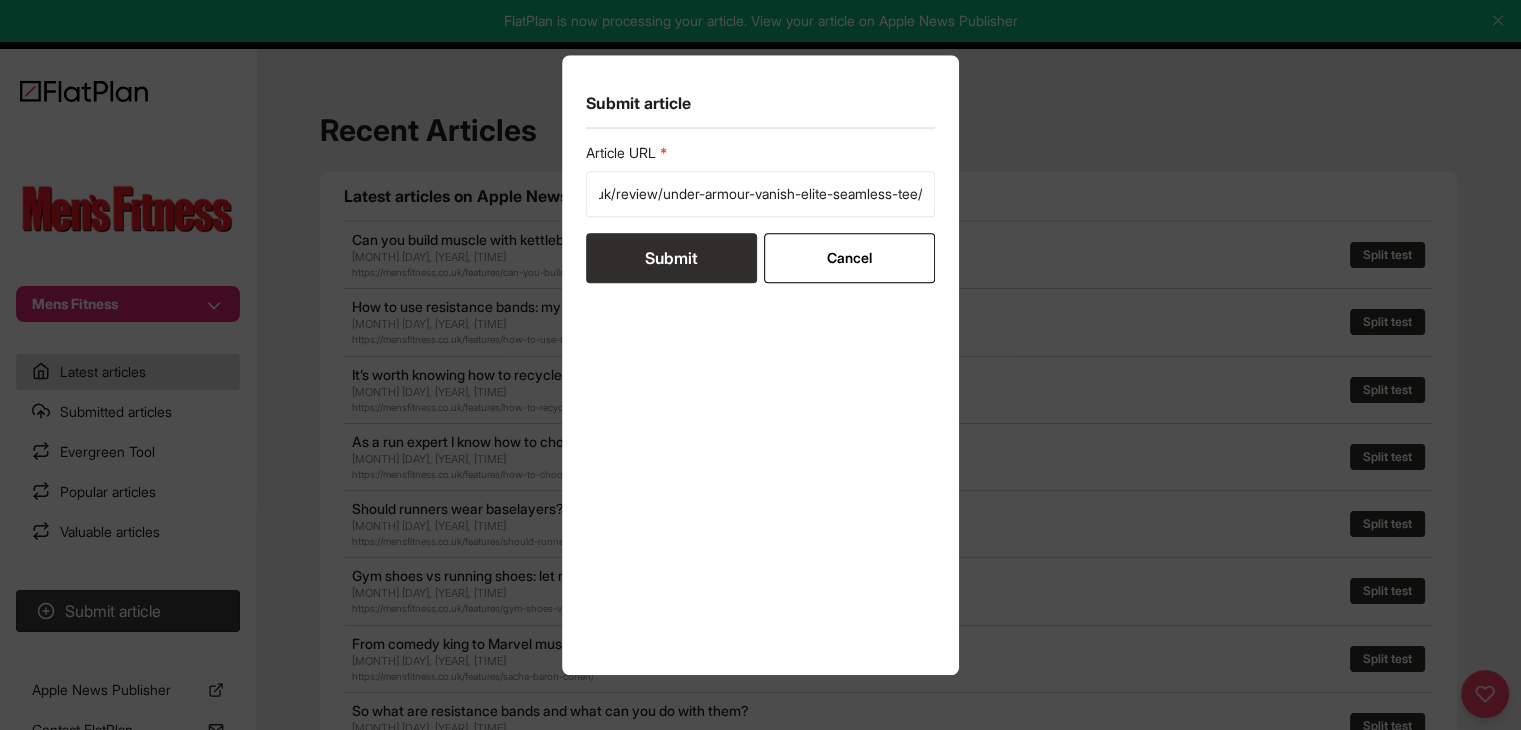click on "Submit" at bounding box center [671, 258] 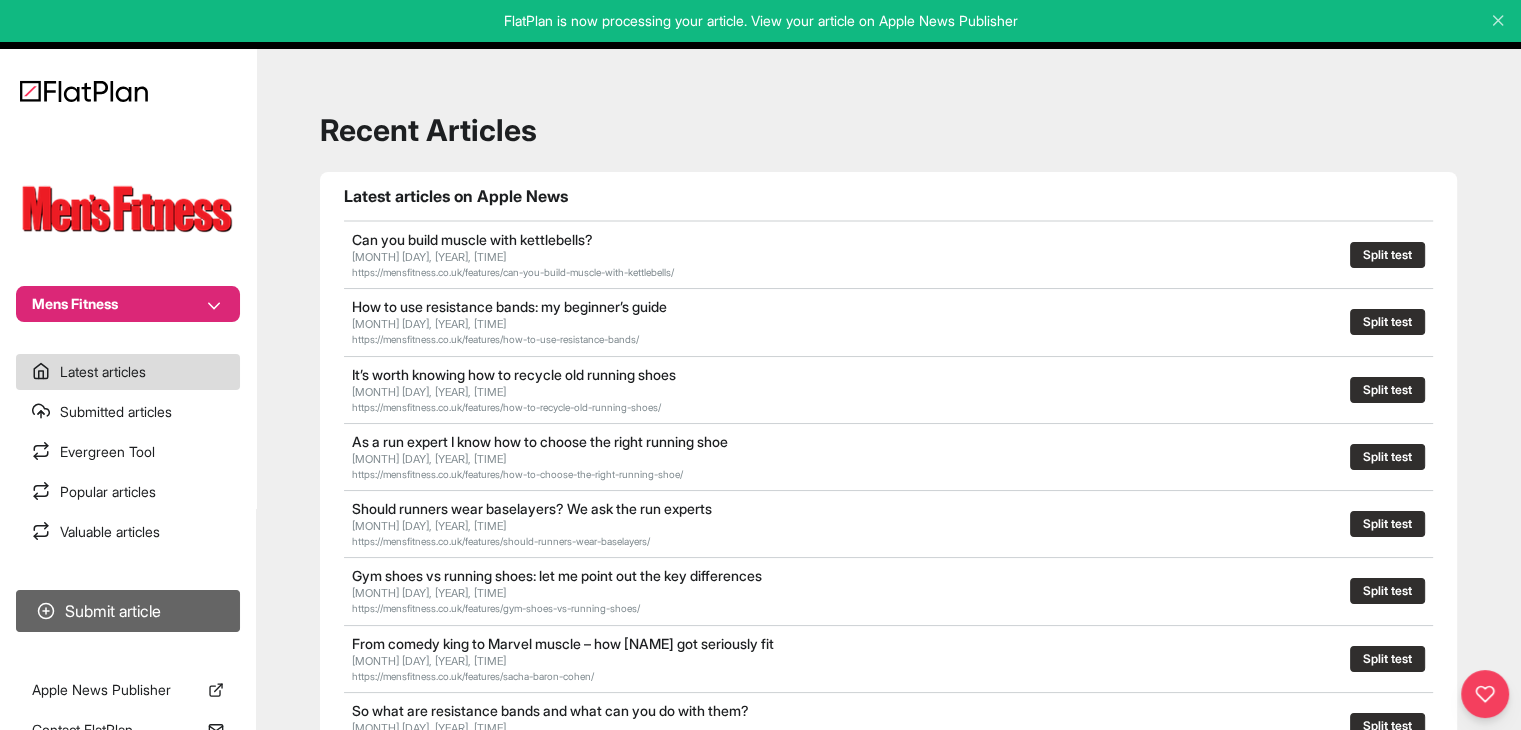 click on "Submit article" at bounding box center (128, 611) 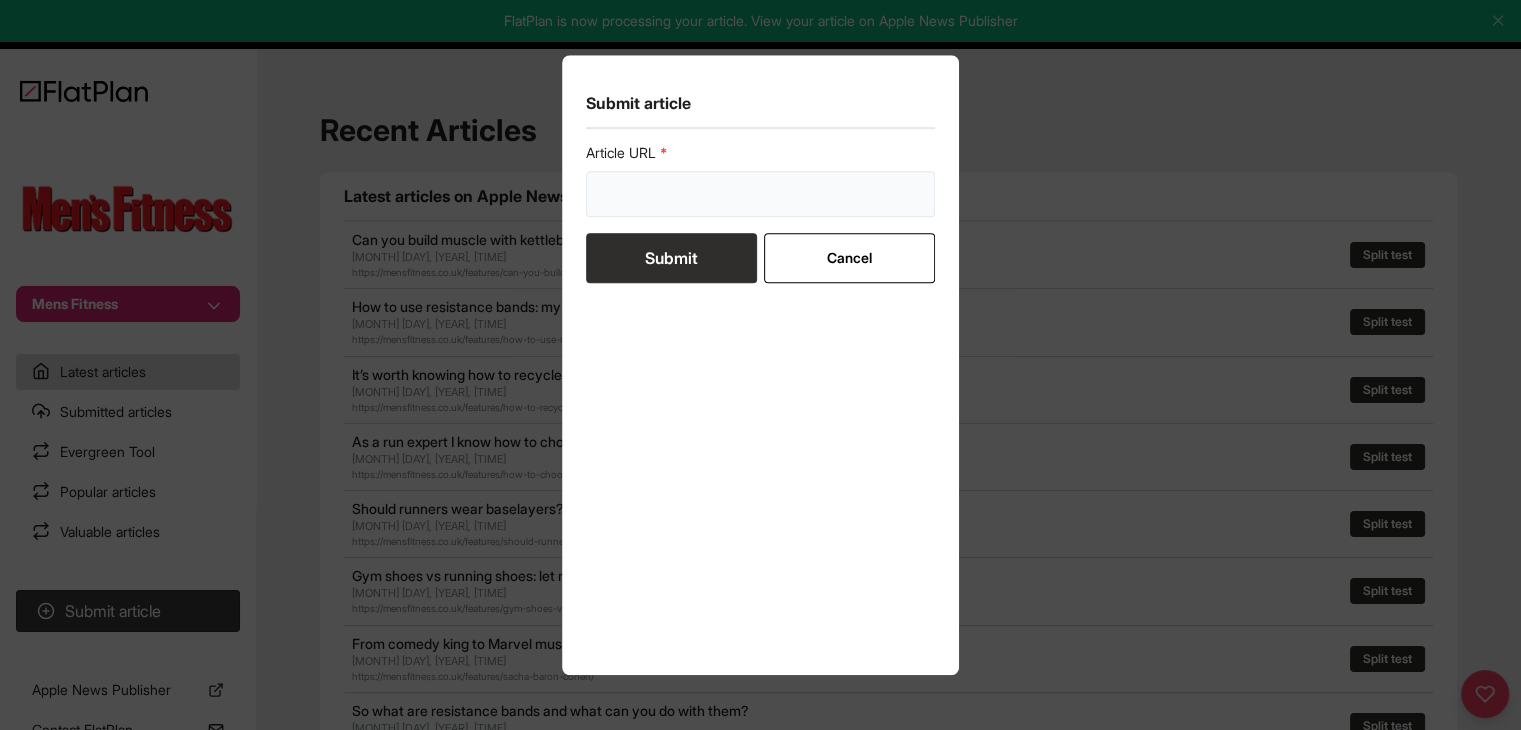 drag, startPoint x: 658, startPoint y: 188, endPoint x: 642, endPoint y: 214, distance: 30.528675 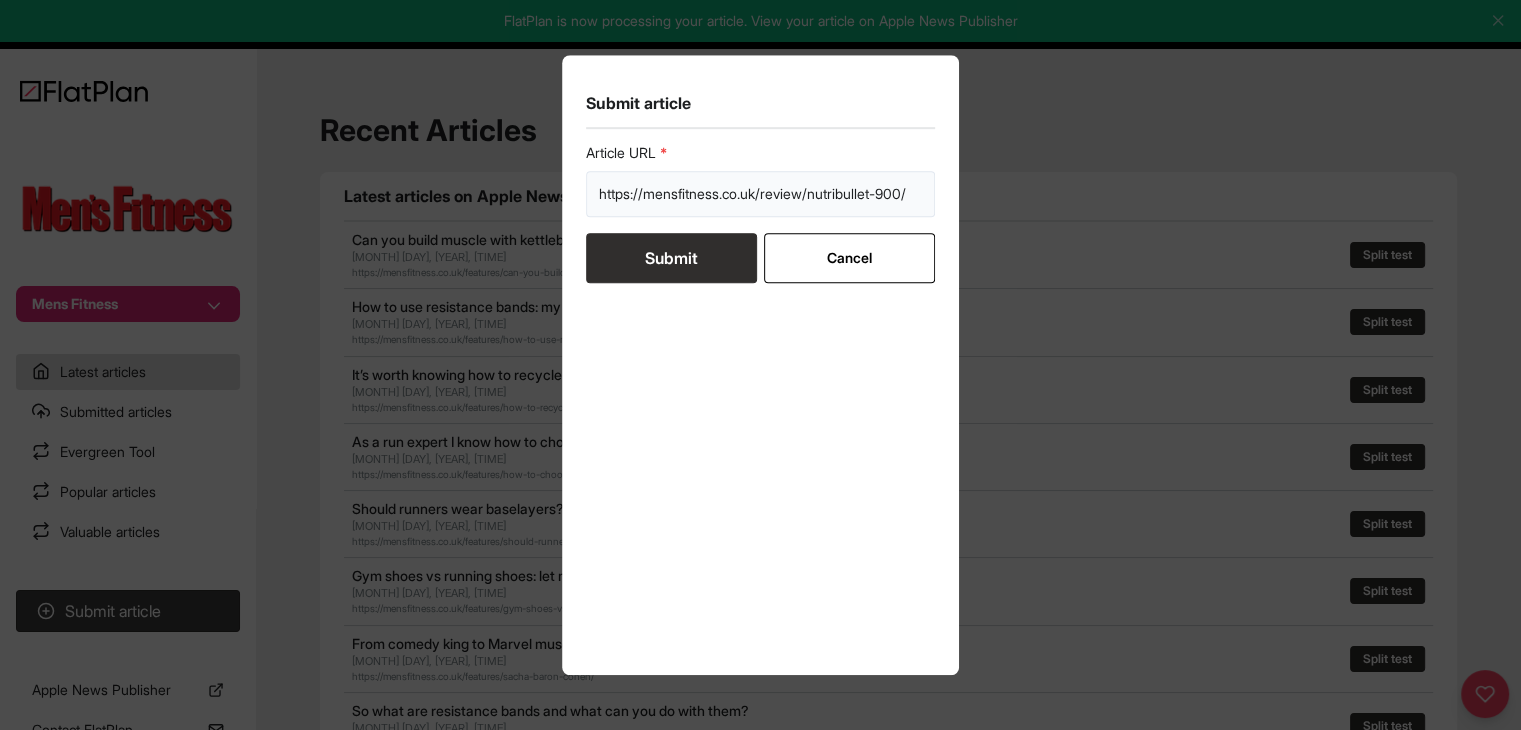 scroll, scrollTop: 0, scrollLeft: 1, axis: horizontal 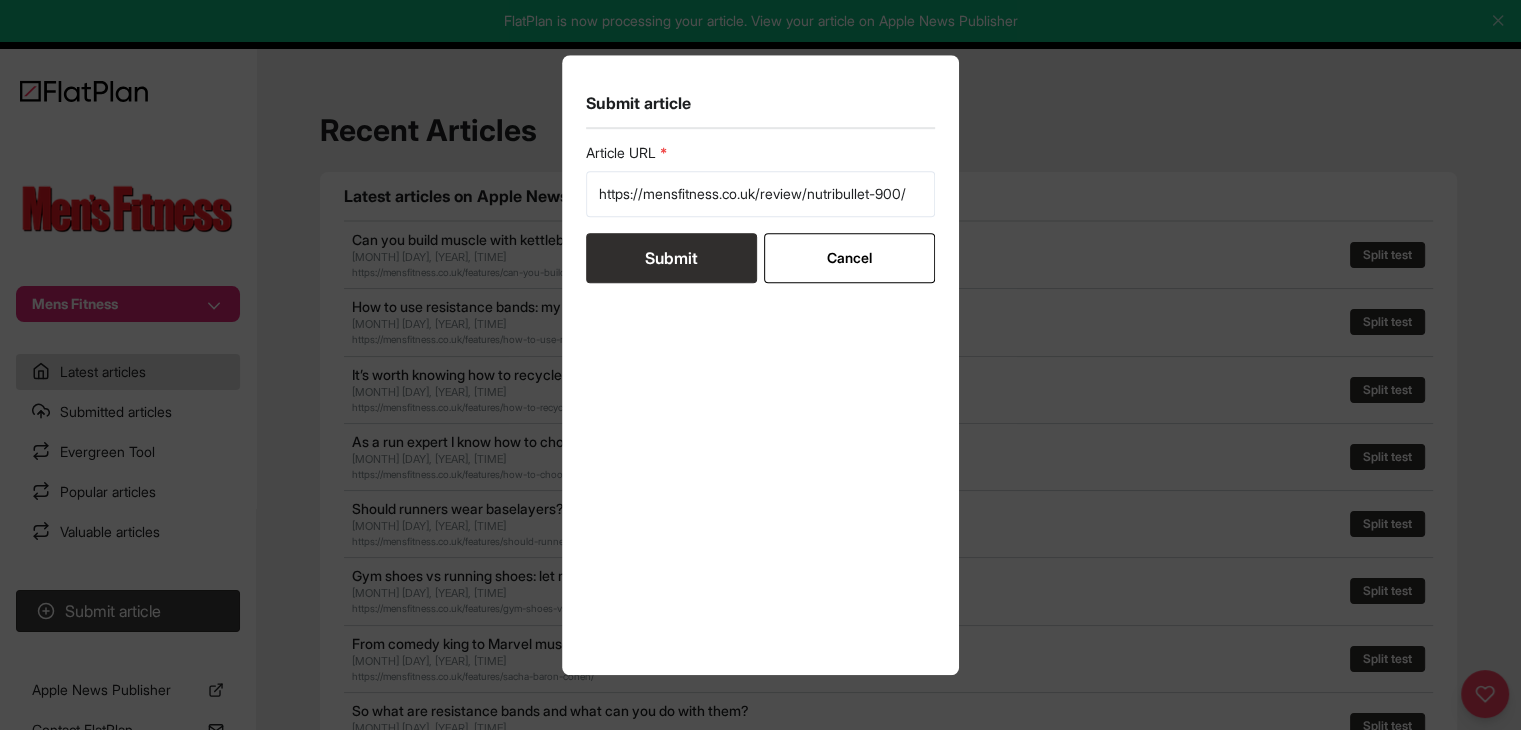 drag, startPoint x: 648, startPoint y: 251, endPoint x: 675, endPoint y: 213, distance: 46.615448 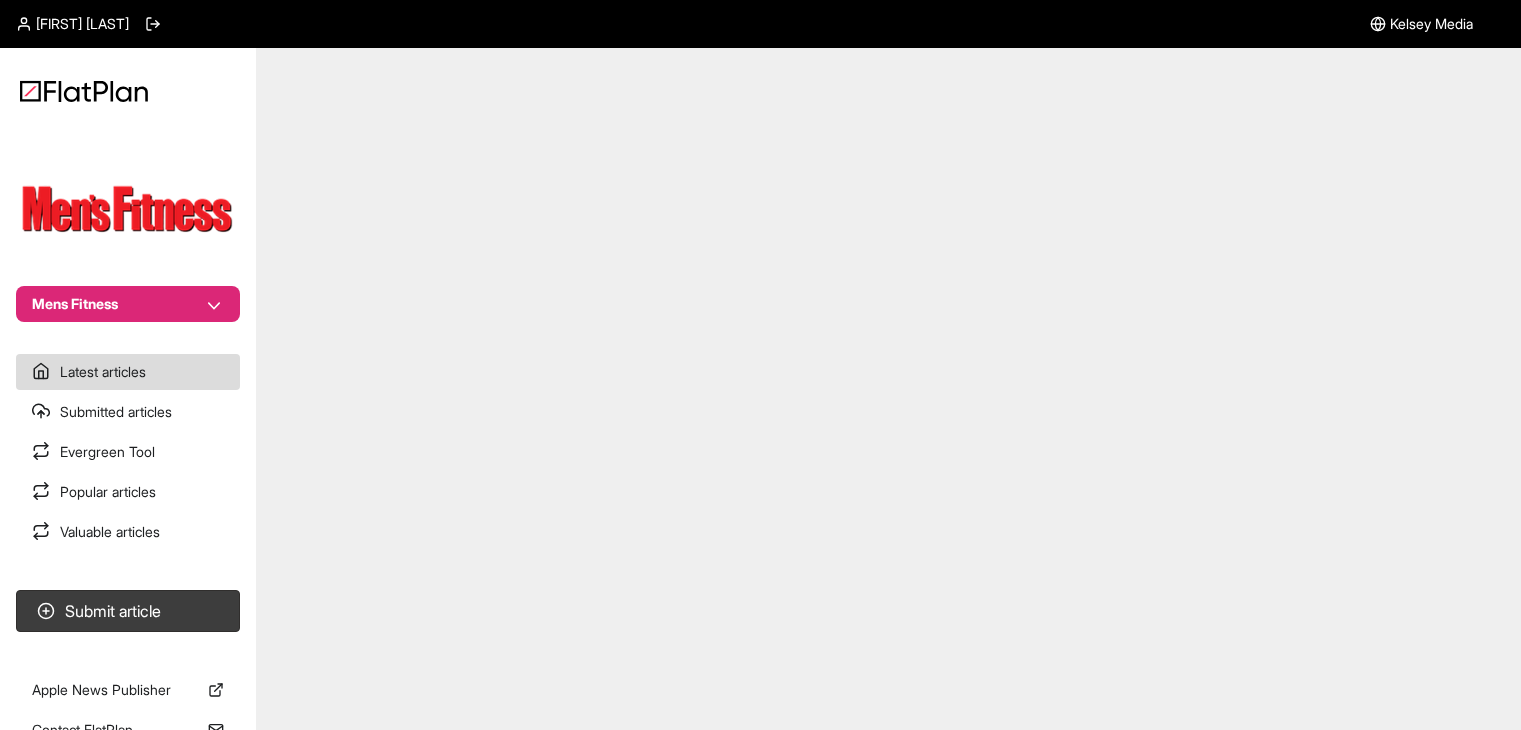 scroll, scrollTop: 0, scrollLeft: 0, axis: both 